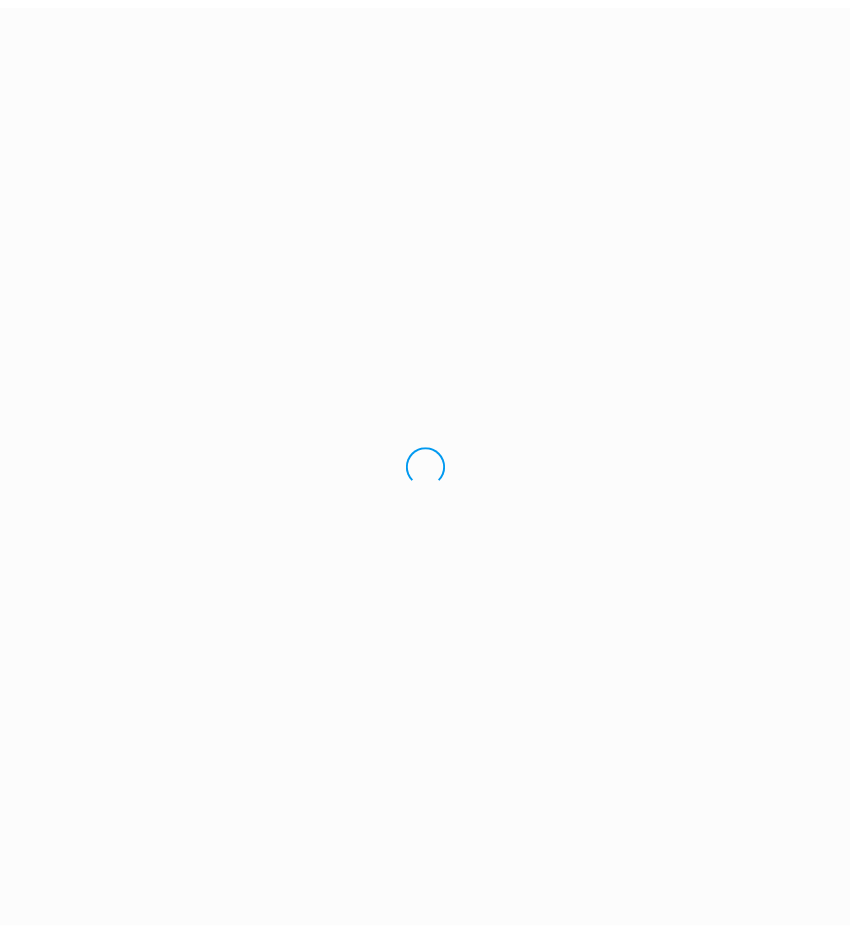 scroll, scrollTop: 0, scrollLeft: 0, axis: both 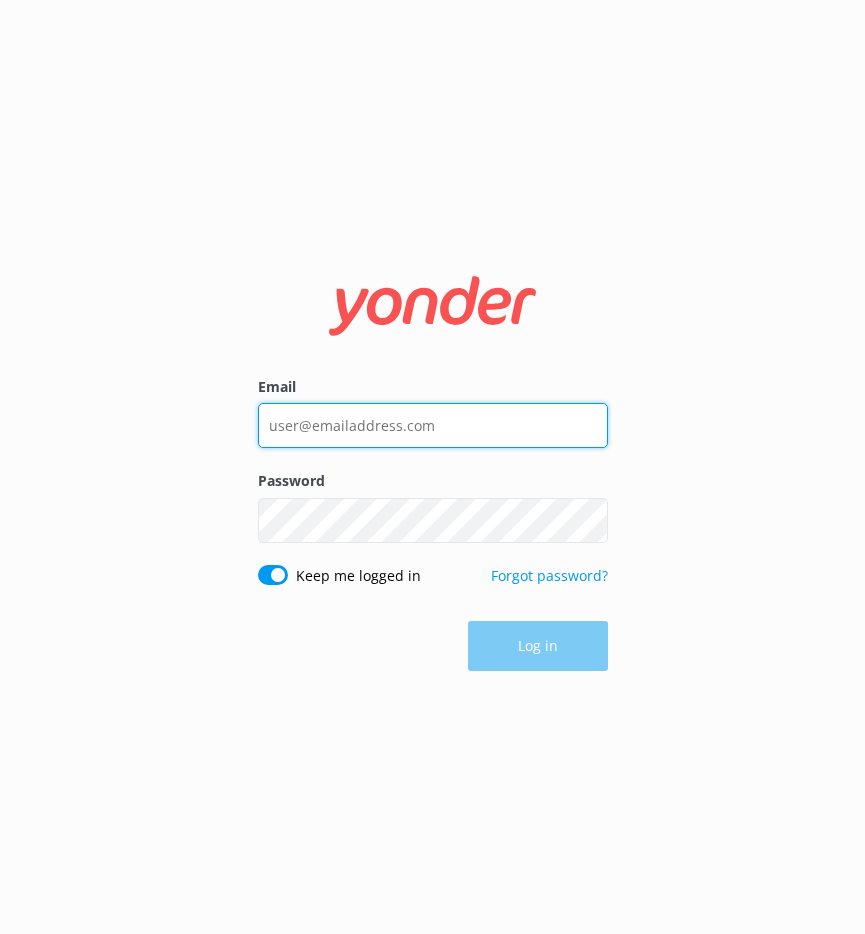 type on "[EMAIL]" 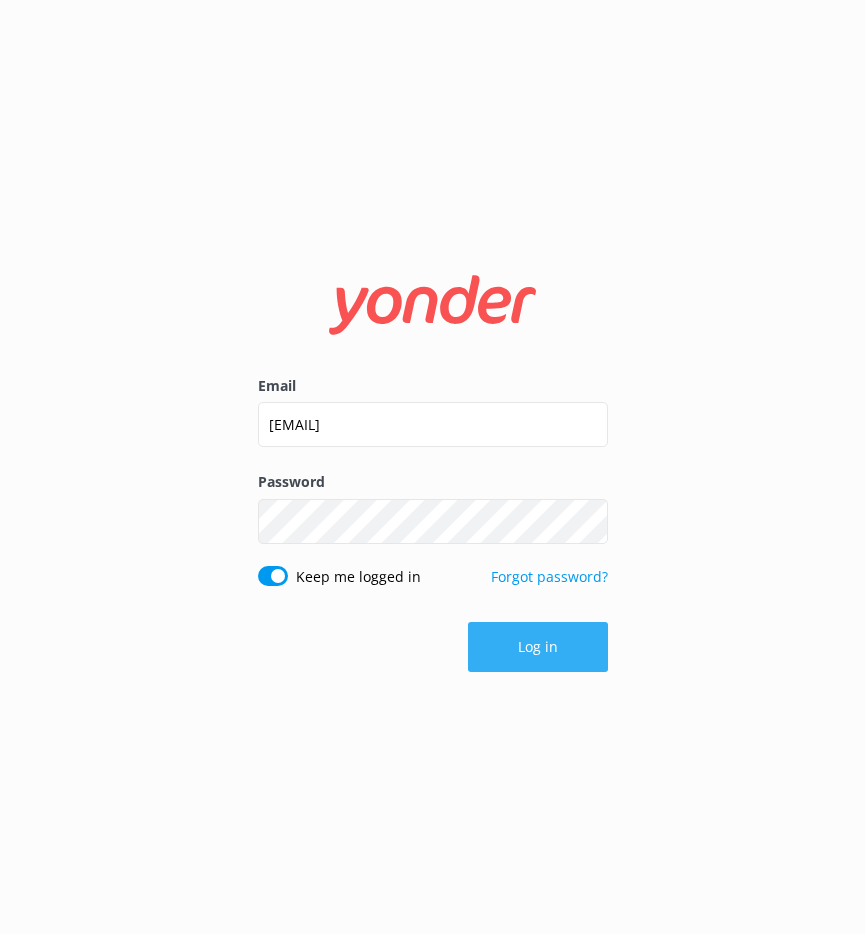 click on "Log in" at bounding box center [538, 647] 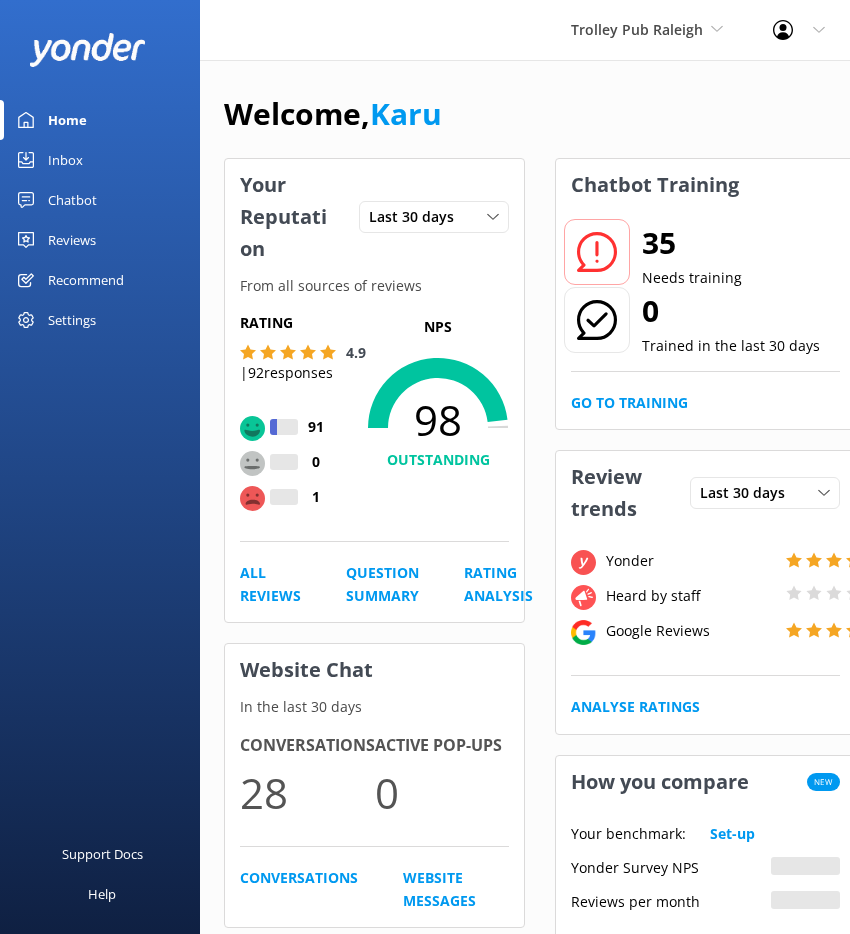 scroll, scrollTop: 0, scrollLeft: 0, axis: both 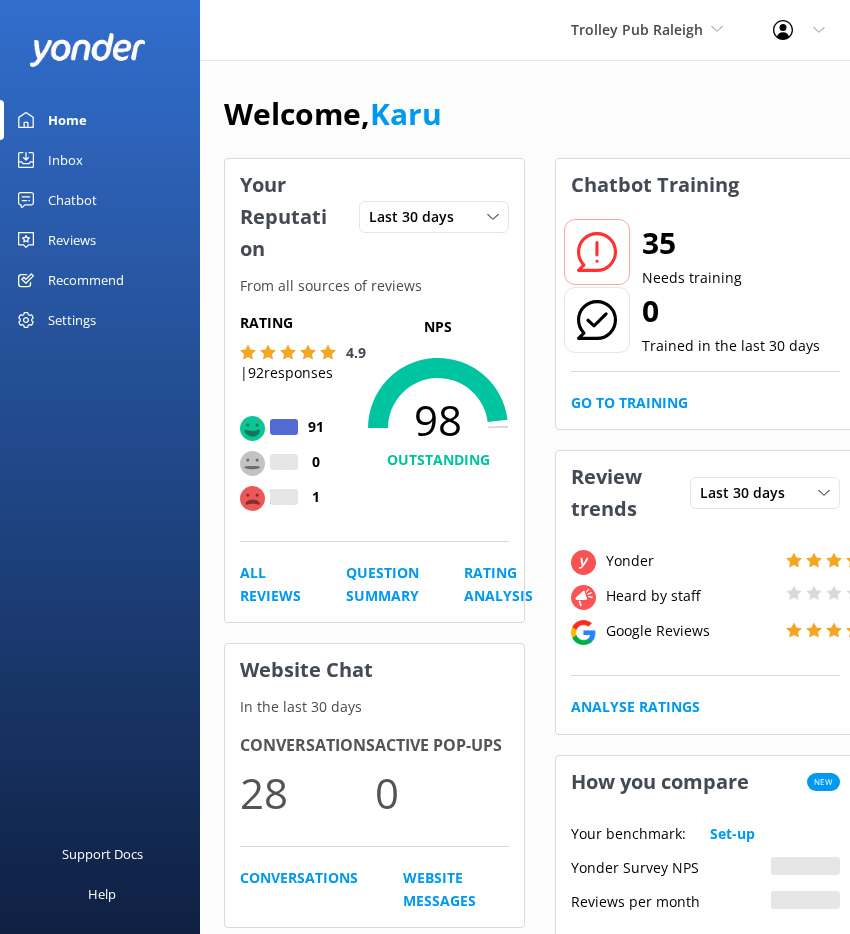 click 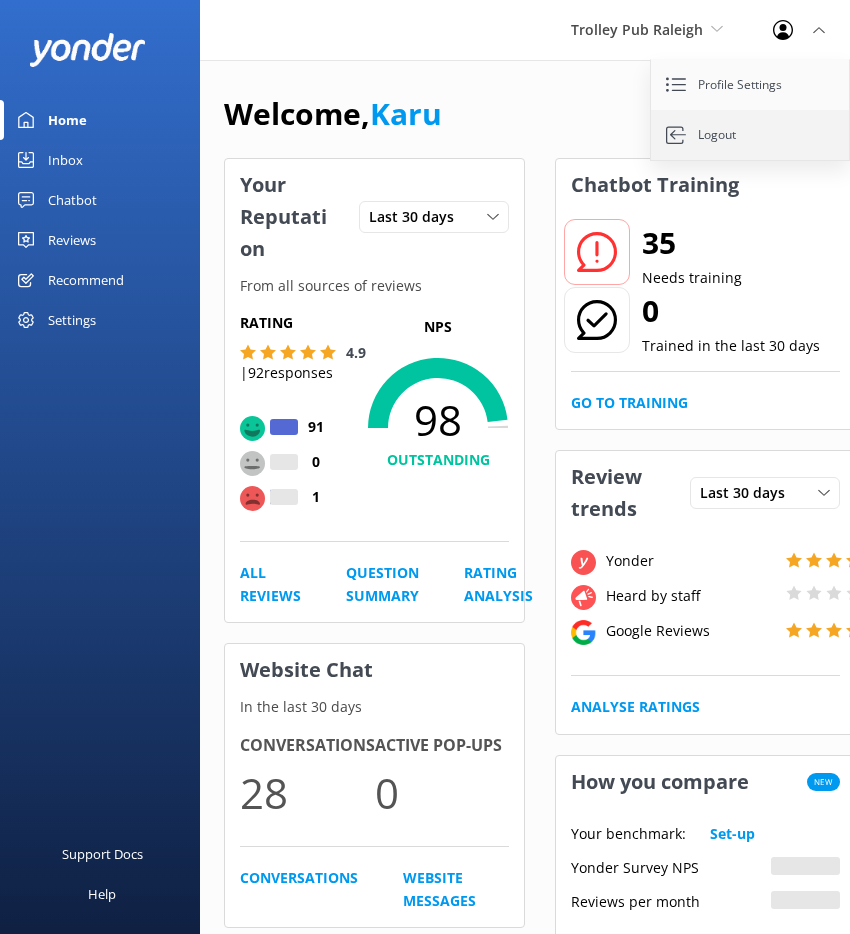 click on "Logout" at bounding box center [751, 135] 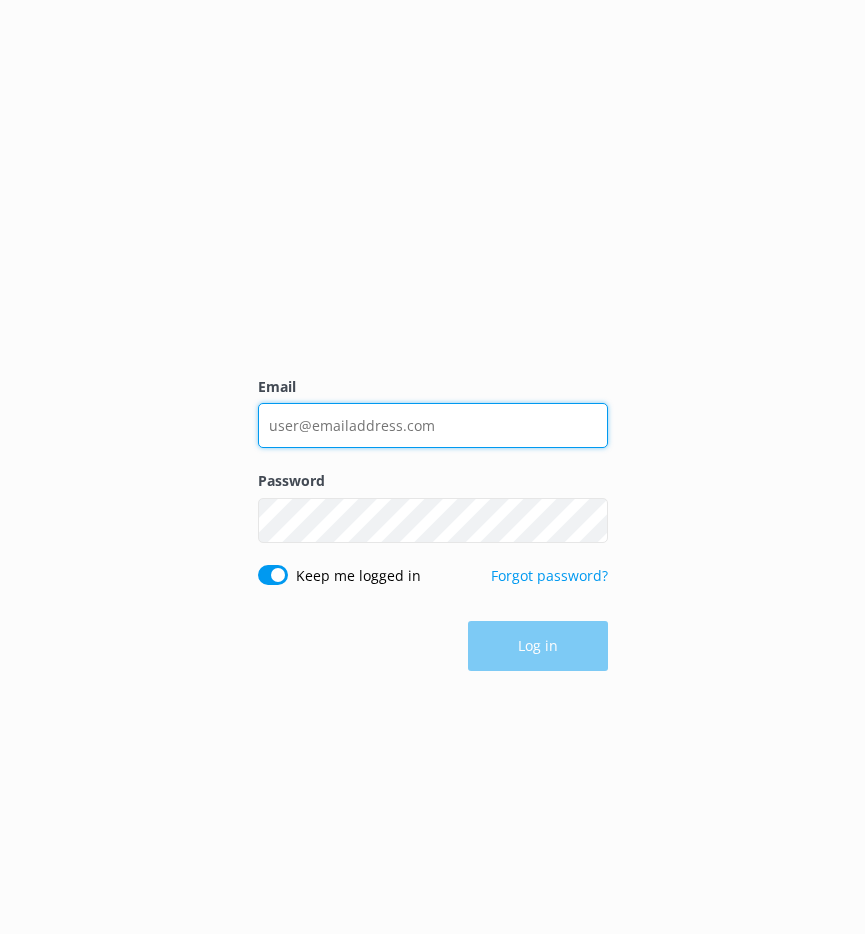 type on "karu@yonderhq.com" 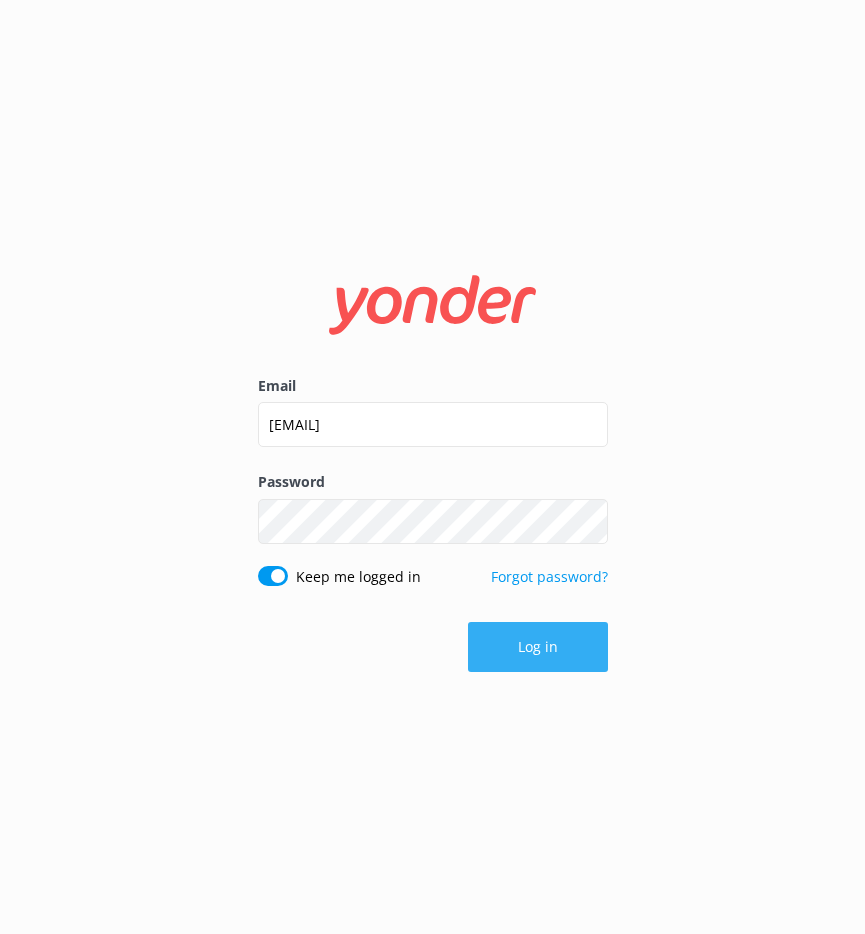click on "Log in" at bounding box center (538, 647) 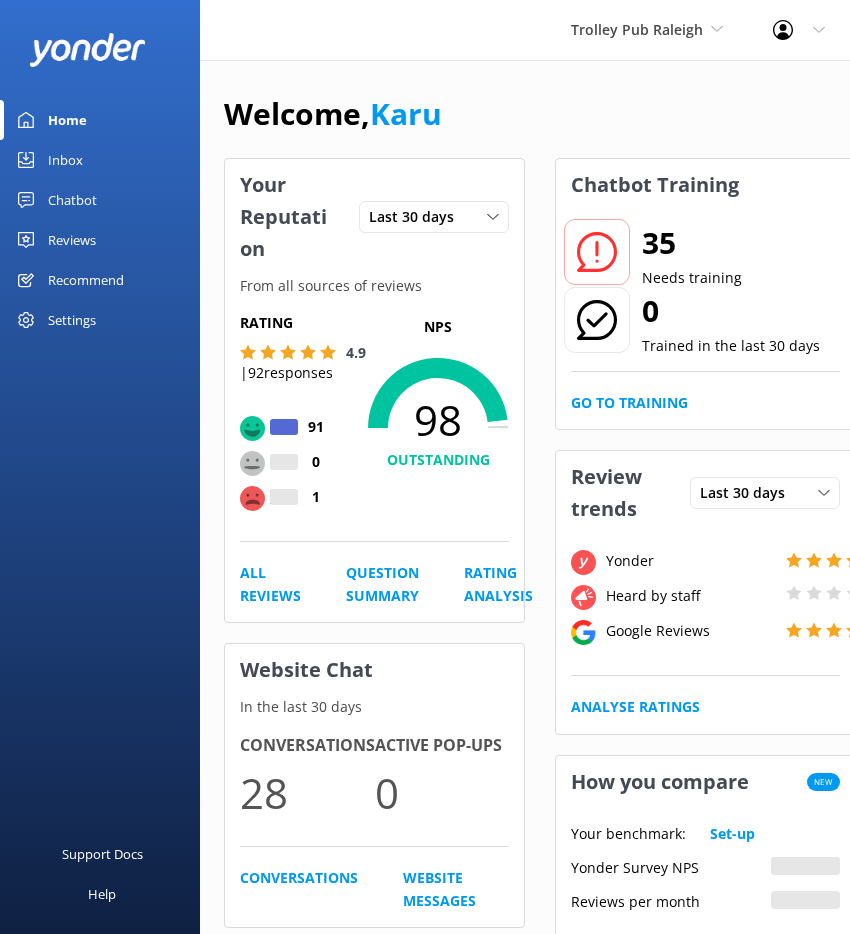 click on "Settings" at bounding box center [100, 320] 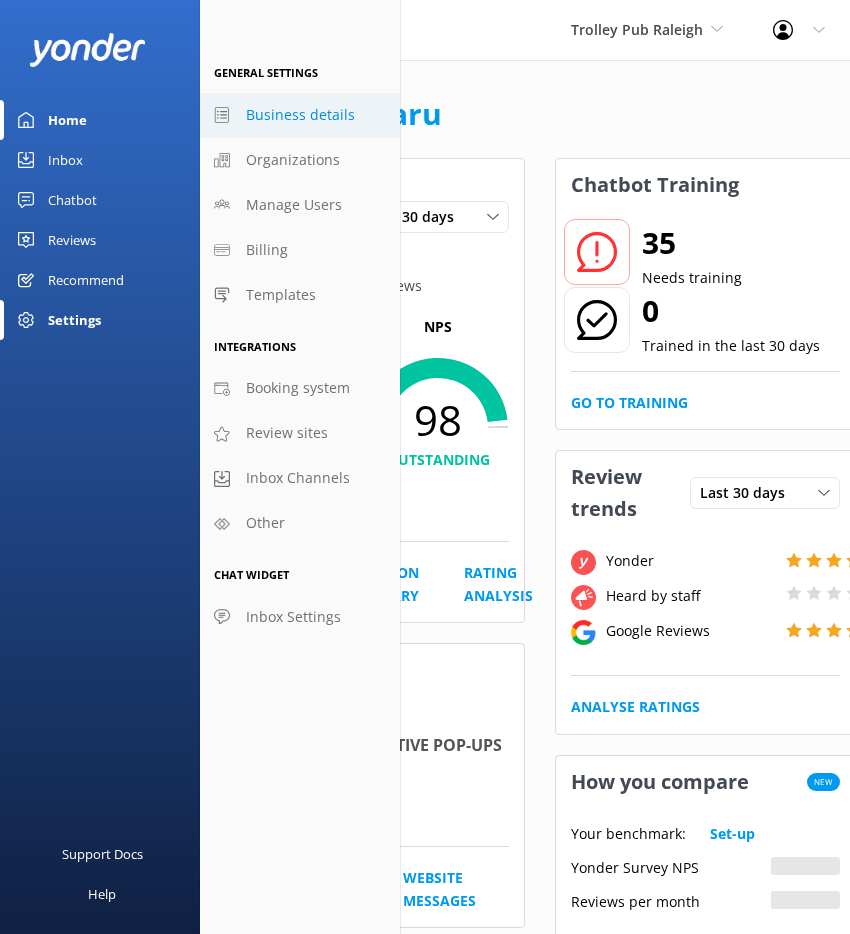 click on "Business details" at bounding box center (300, 115) 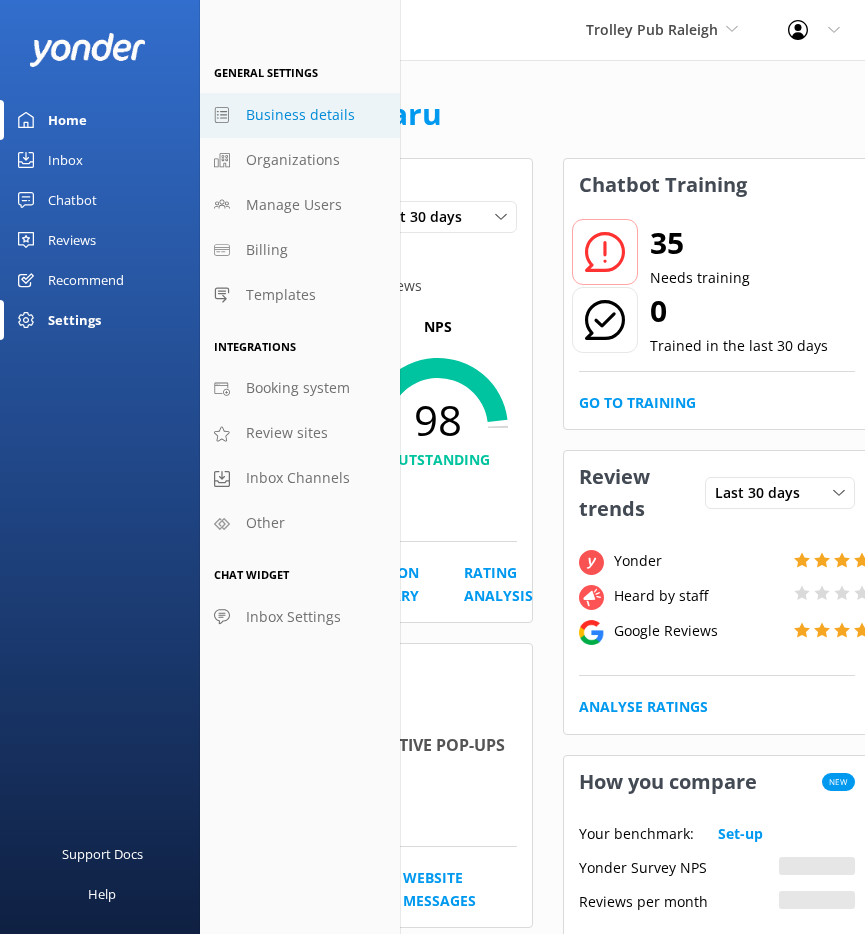 select on "[COUNTRY]/[CITY]" 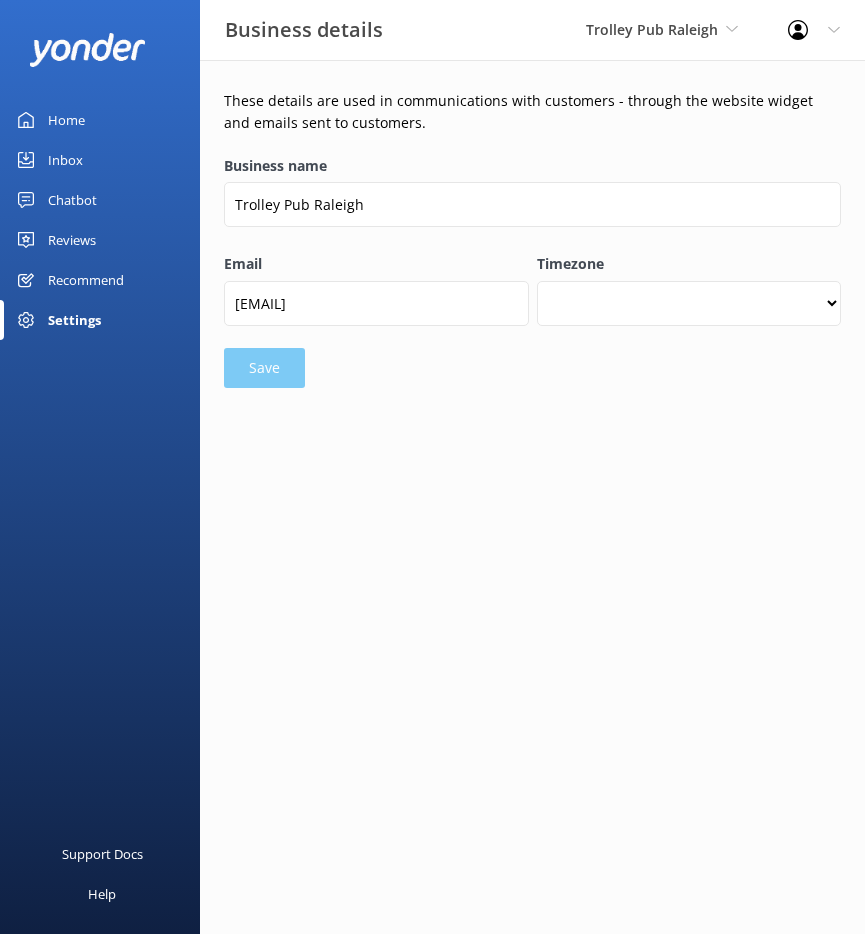 select on "[COUNTRY]/[CITY]" 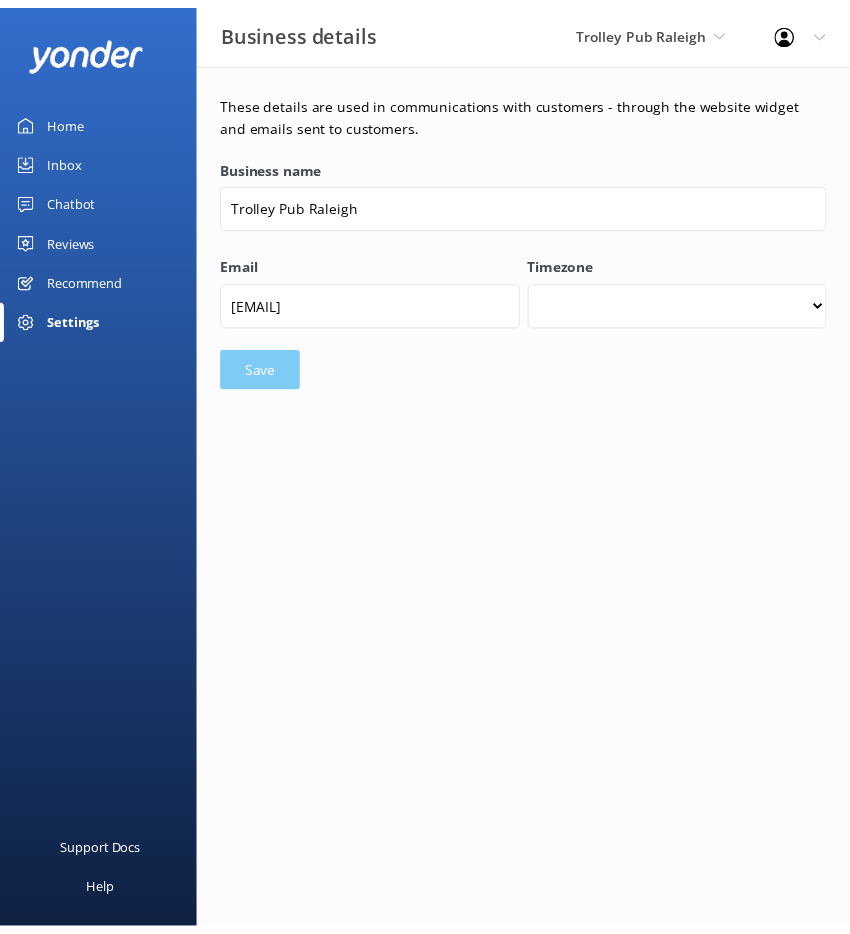 scroll, scrollTop: 0, scrollLeft: 0, axis: both 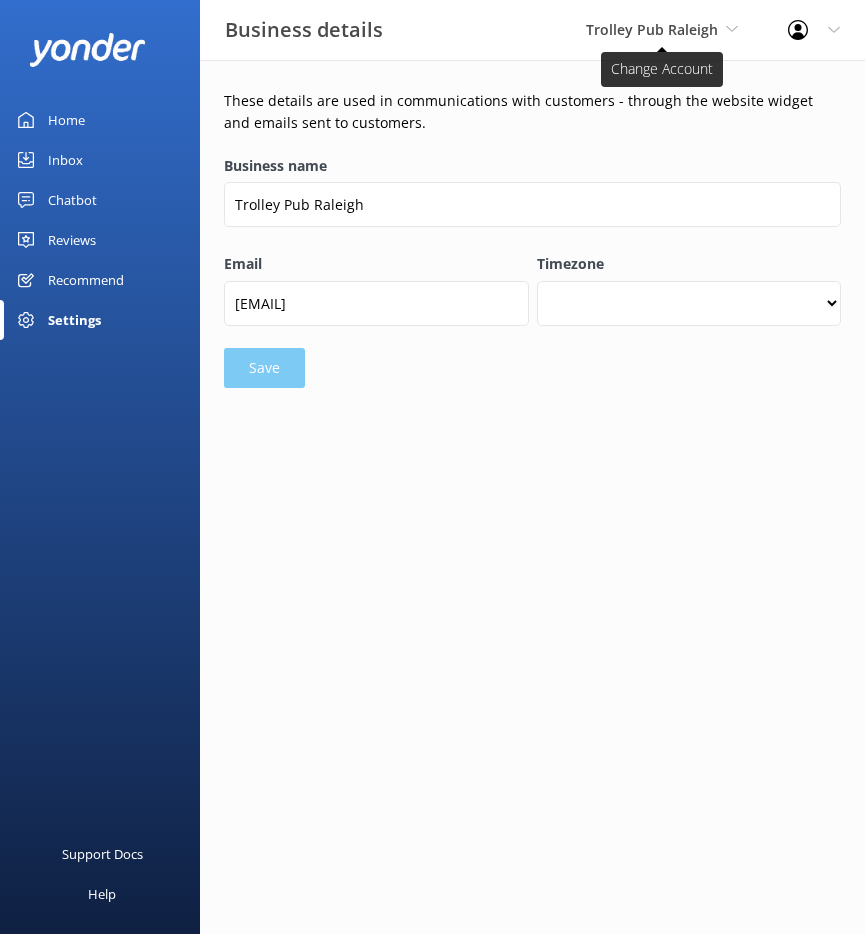 click on "Trolley Pub Raleigh" at bounding box center [652, 29] 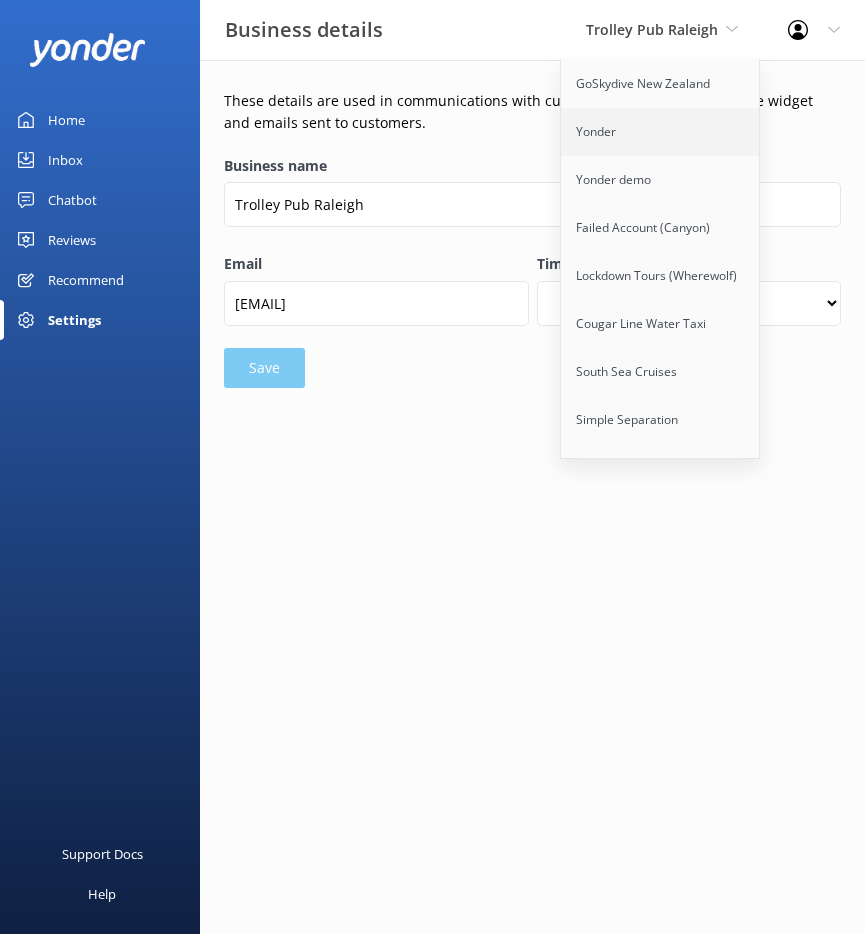 click on "Yonder" at bounding box center (661, 132) 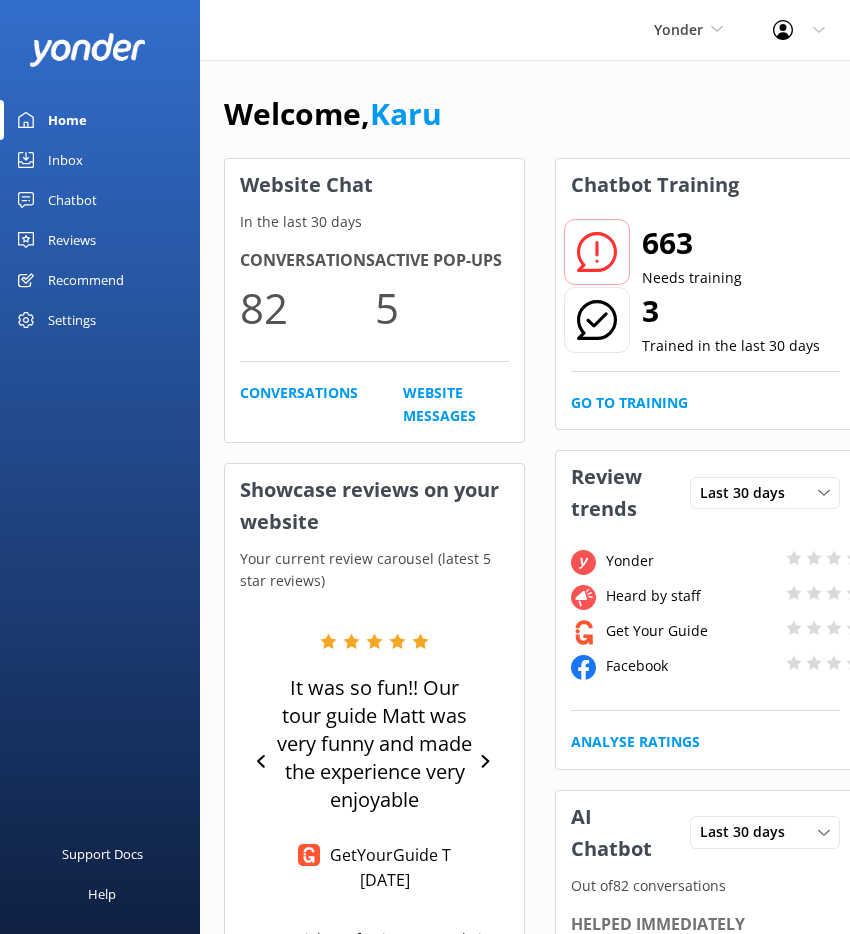 scroll, scrollTop: 0, scrollLeft: 0, axis: both 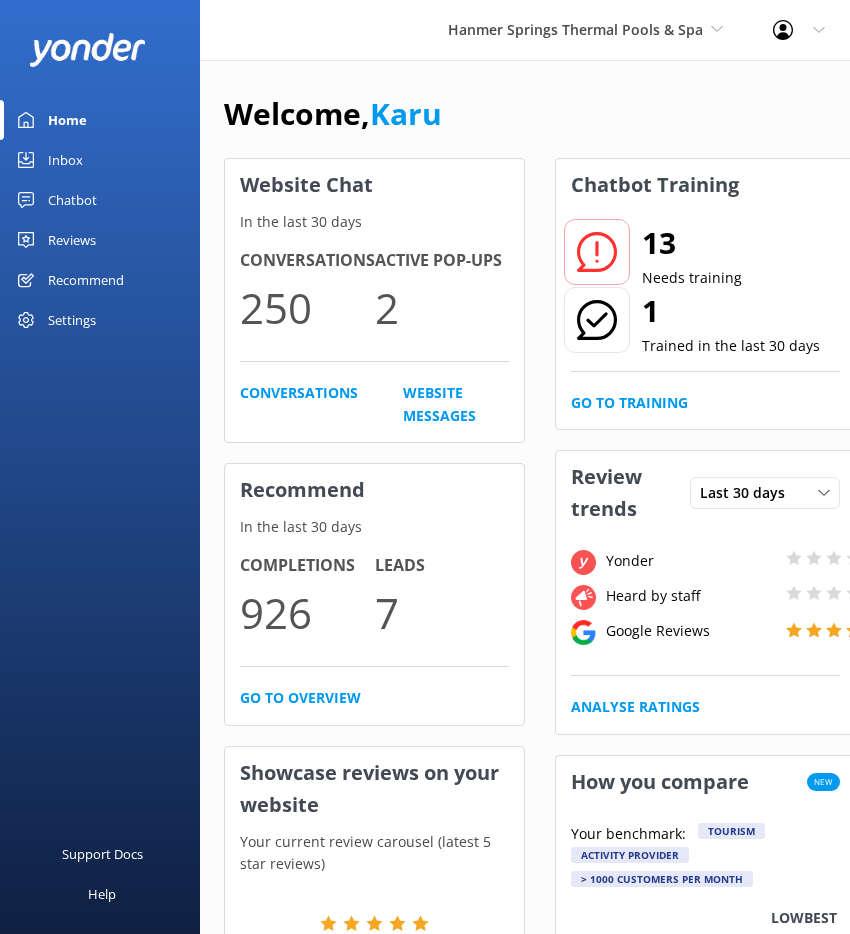 click on "Chatbot" at bounding box center (72, 200) 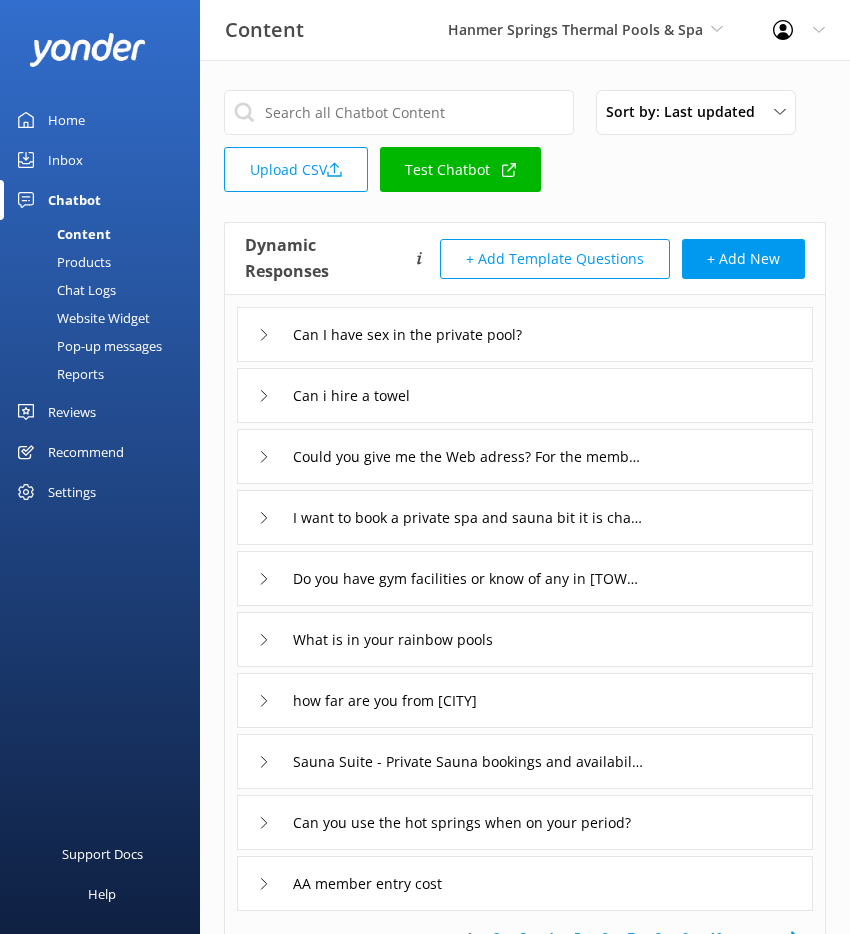 click on "Chat Logs" at bounding box center [64, 290] 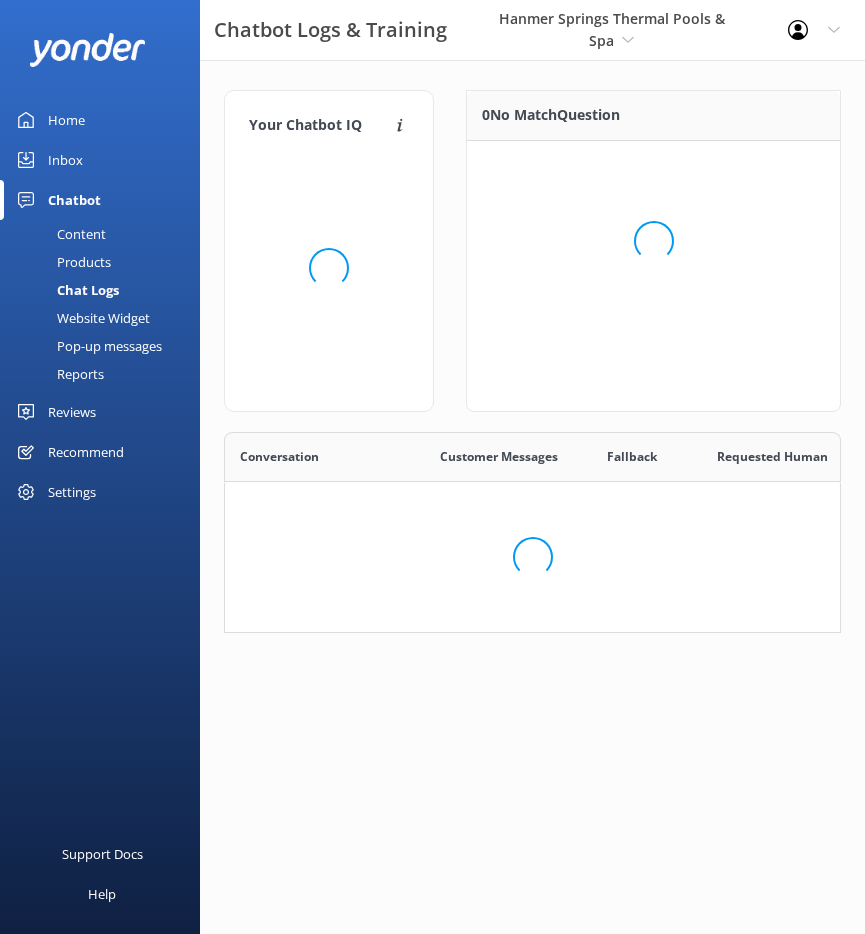 scroll, scrollTop: 16, scrollLeft: 16, axis: both 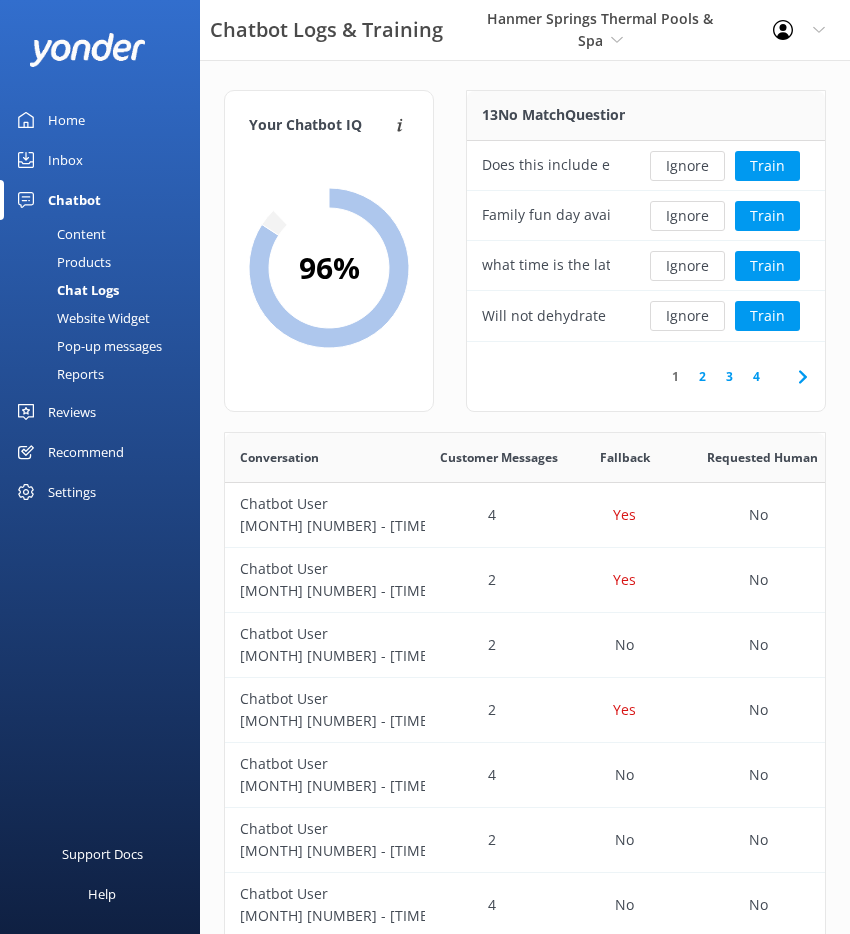 click on "Pop-up messages" at bounding box center [87, 346] 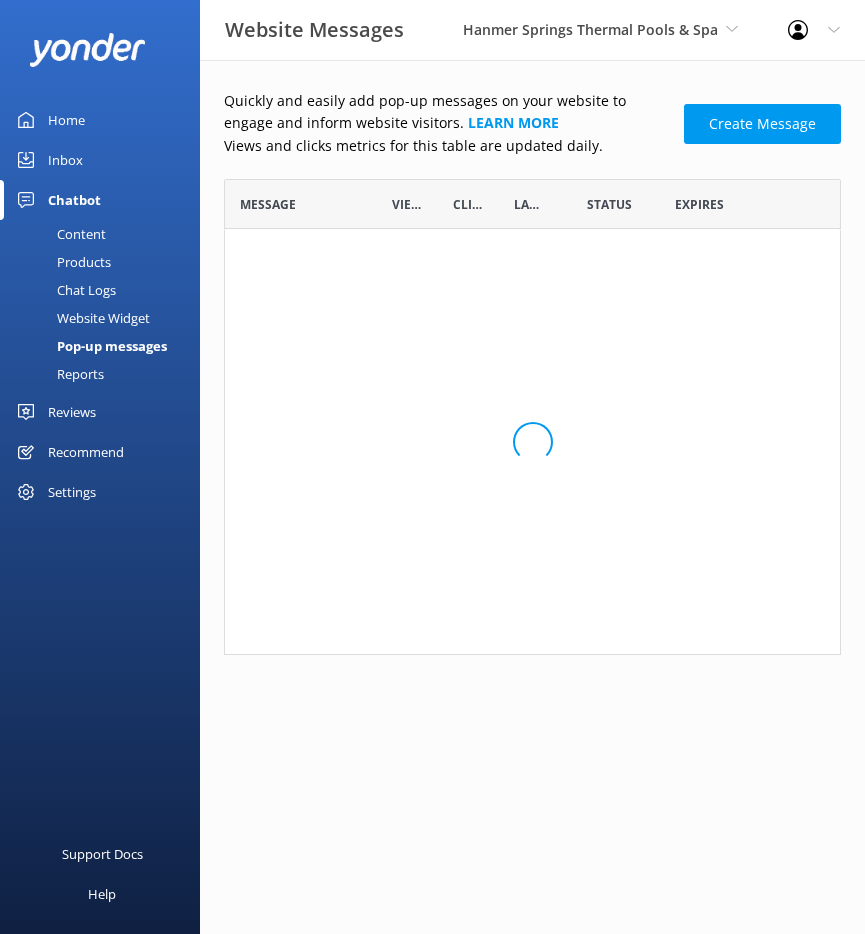 scroll, scrollTop: 206, scrollLeft: 602, axis: both 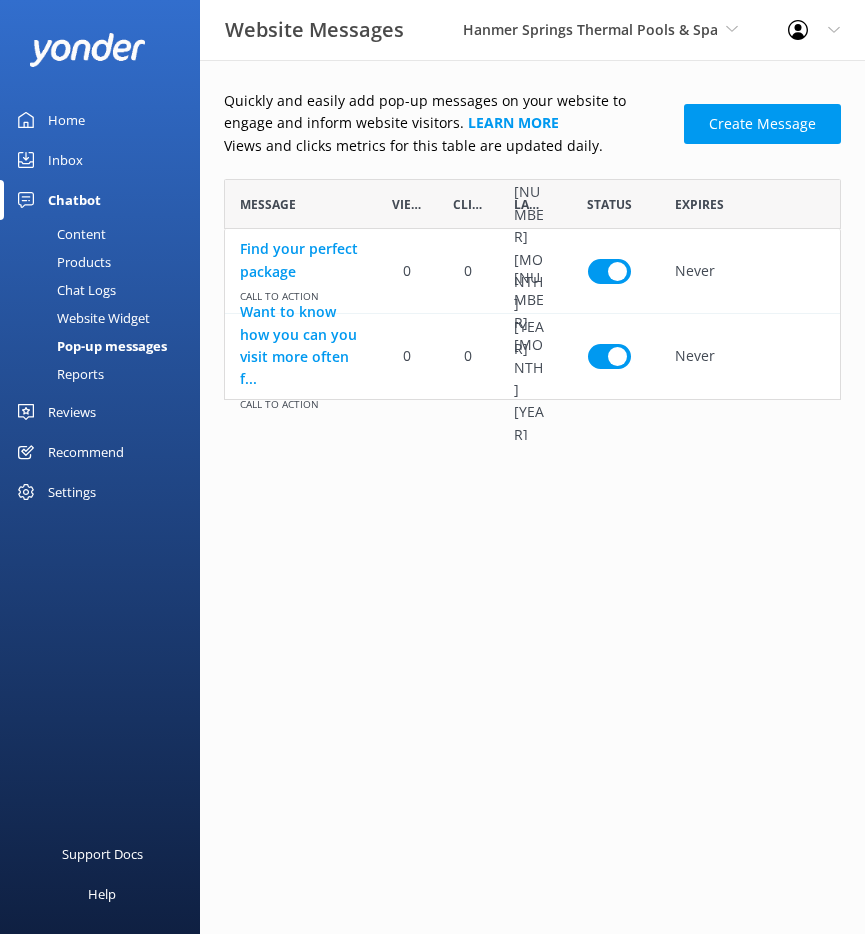 click on "Reports" at bounding box center (106, 374) 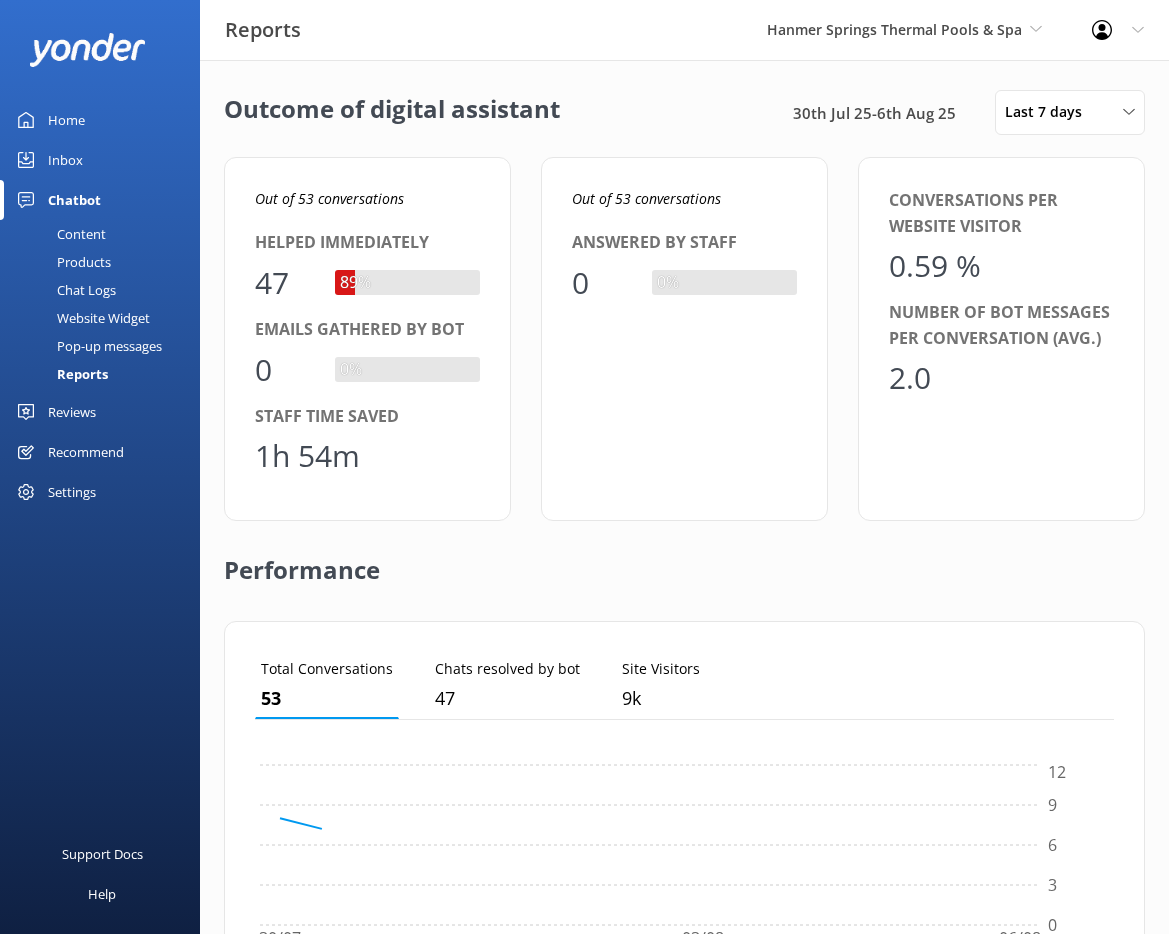 scroll, scrollTop: 16, scrollLeft: 16, axis: both 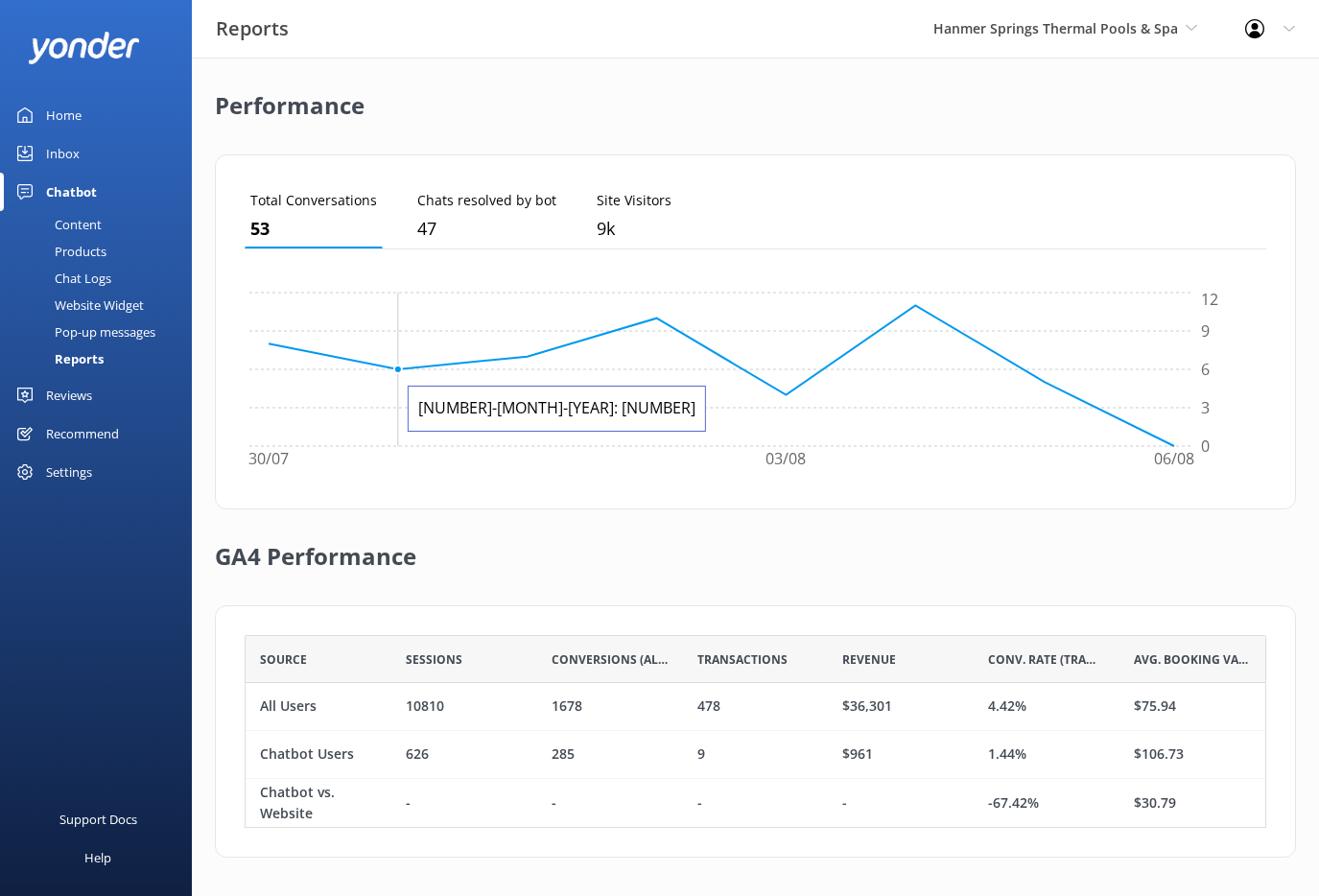 click on "30/07 03/08 06/08 0 3 6 9 12" 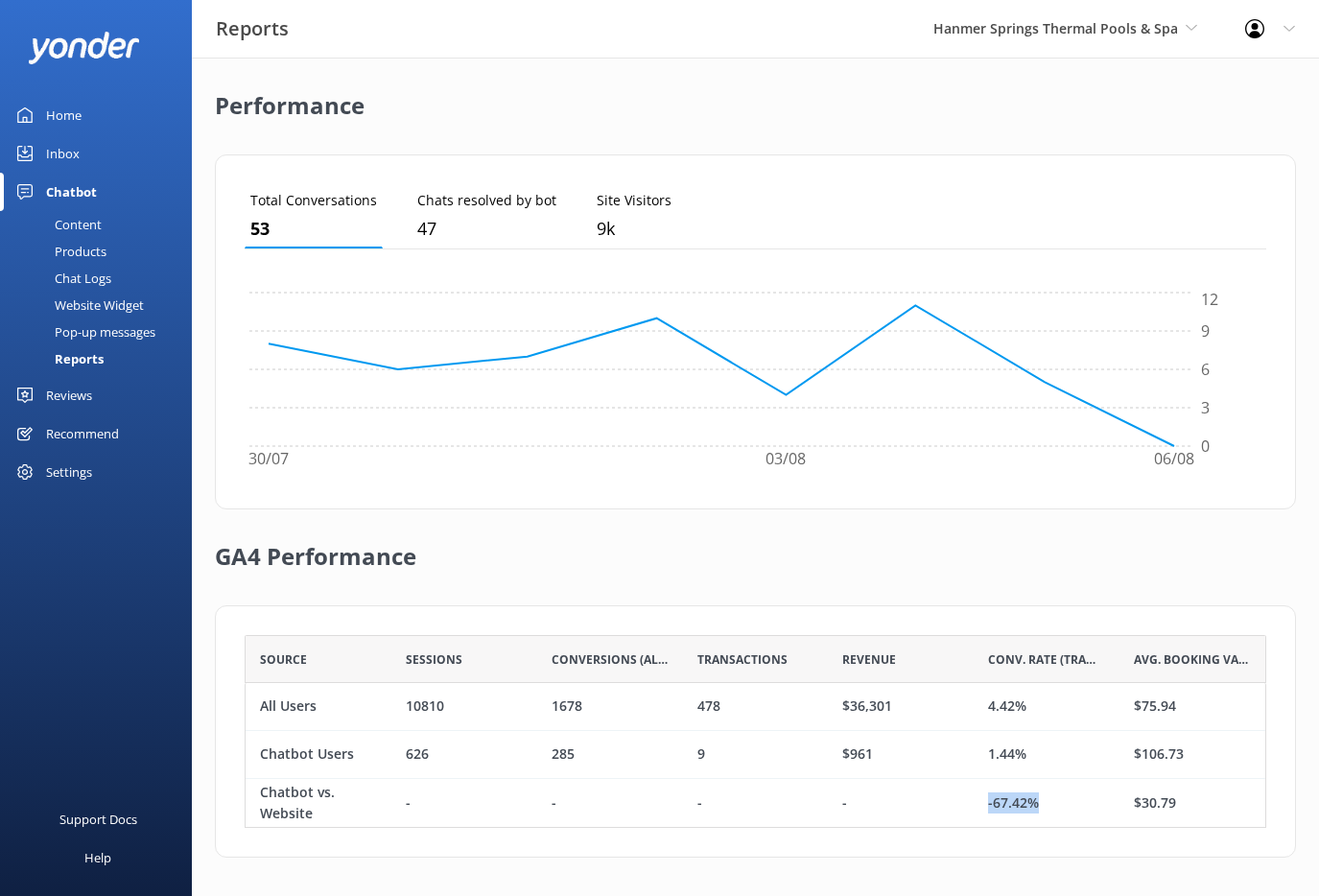 drag, startPoint x: 1060, startPoint y: 800, endPoint x: 977, endPoint y: 802, distance: 83.024093 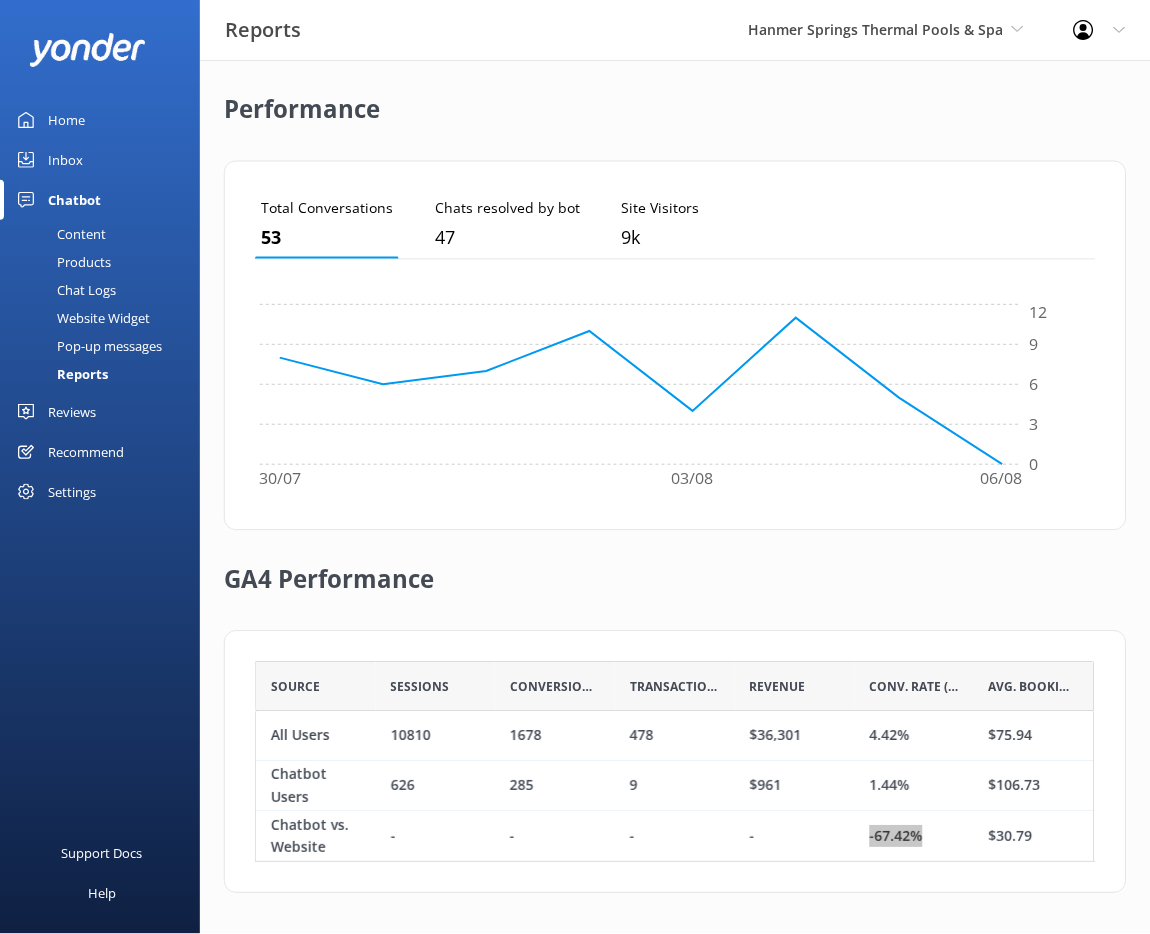 scroll, scrollTop: 186, scrollLeft: 825, axis: both 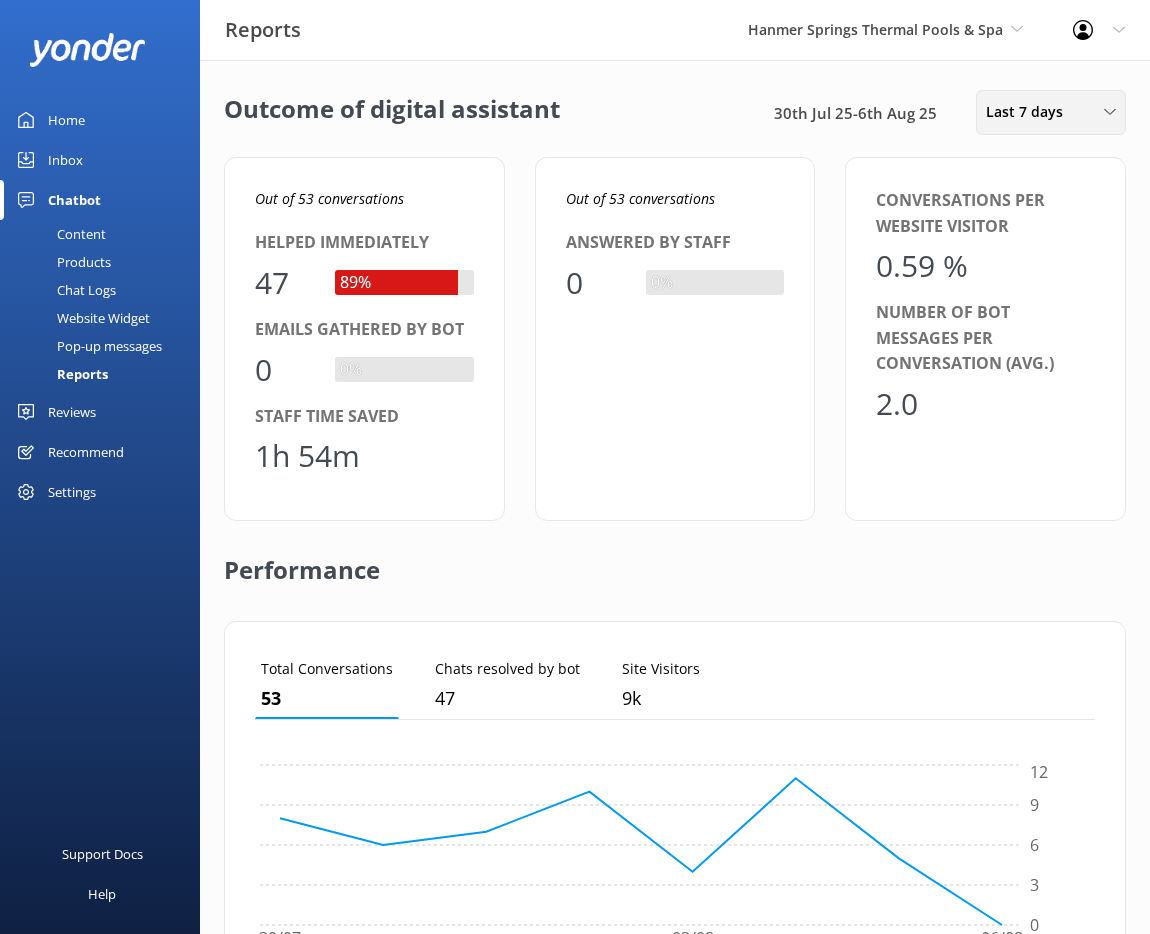 click on "Last 7 days" at bounding box center [1030, 112] 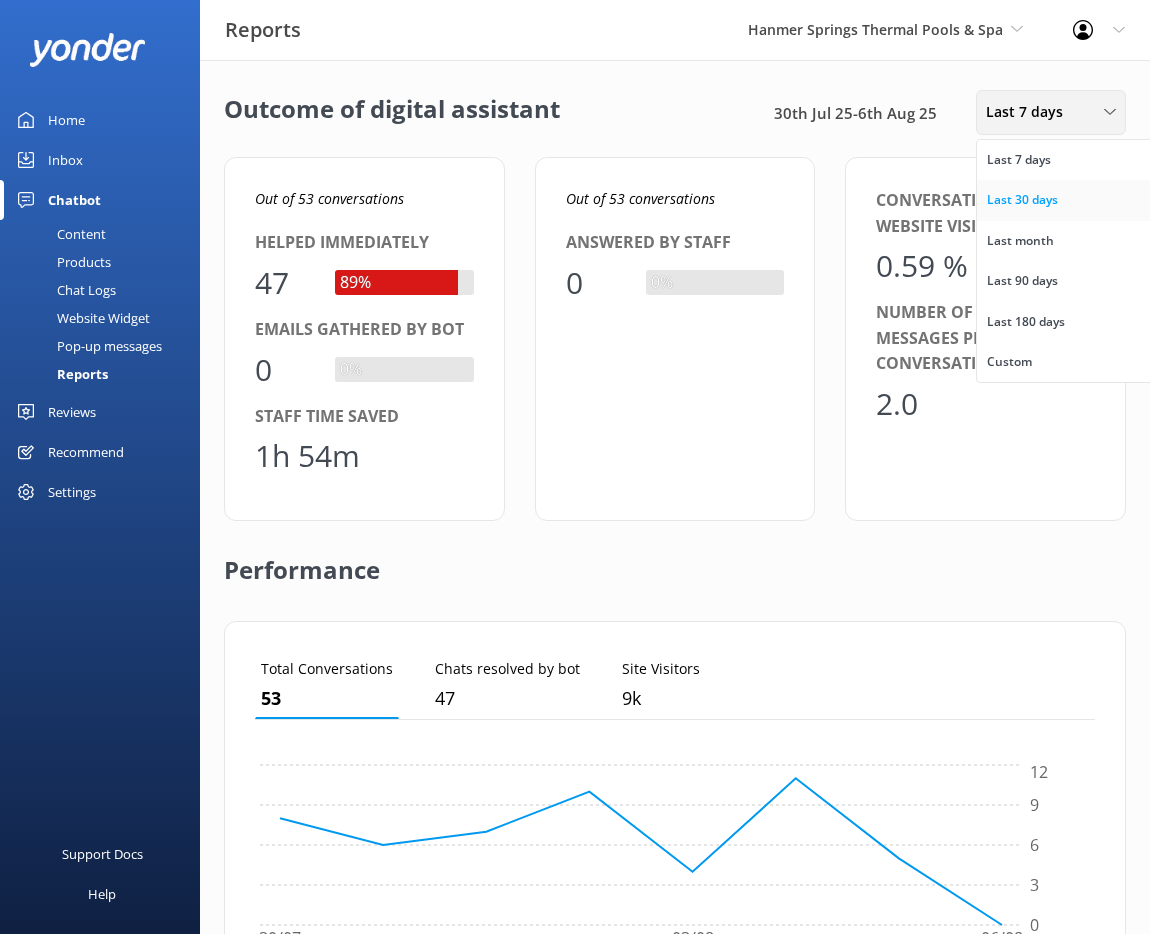 click on "Last 30 days" at bounding box center (1022, 200) 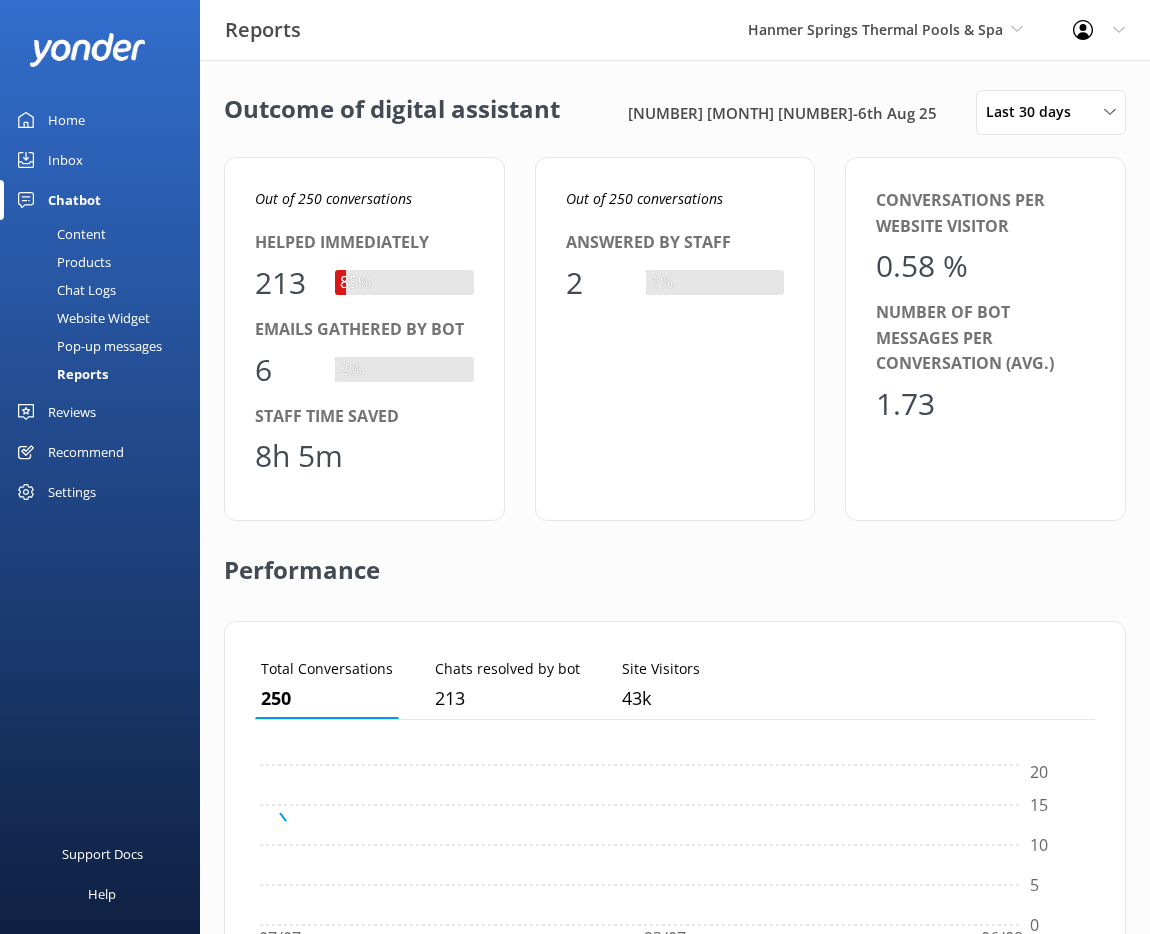scroll, scrollTop: 16, scrollLeft: 16, axis: both 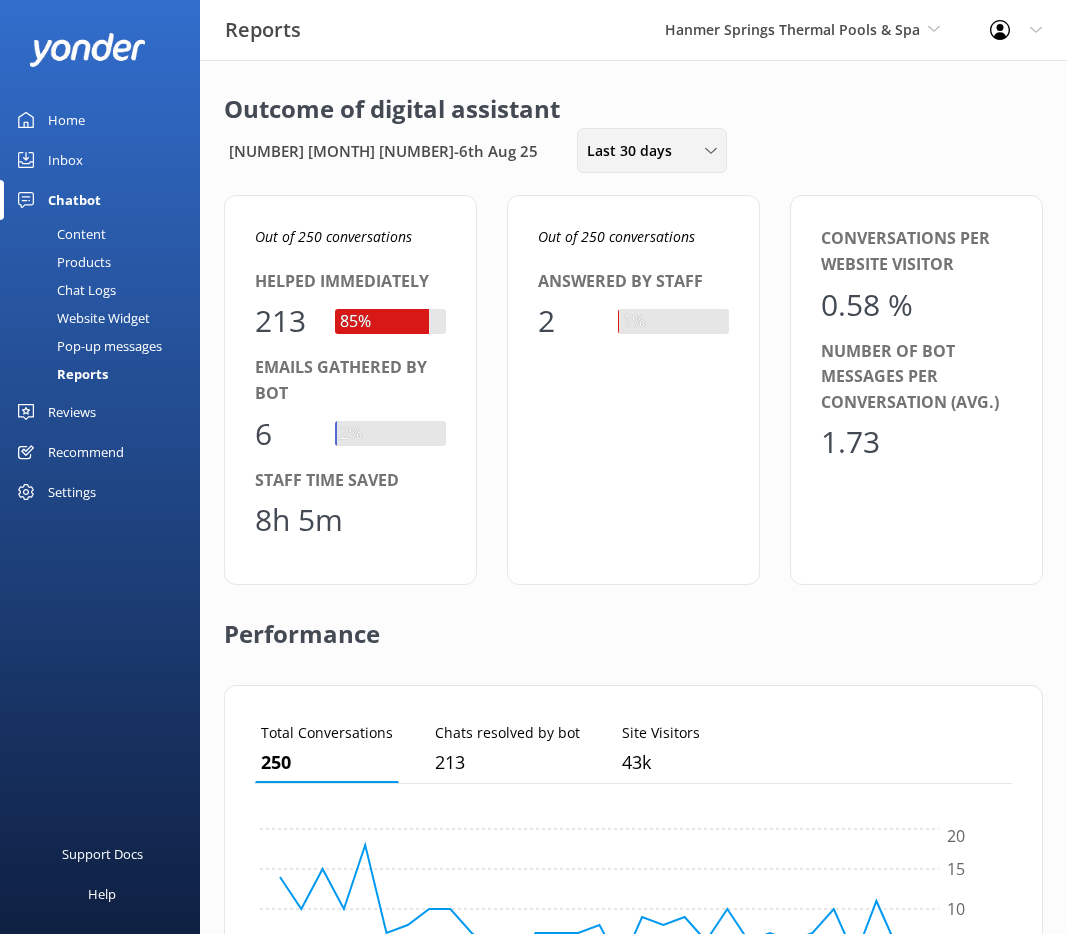click on "Last 30 days" at bounding box center [635, 151] 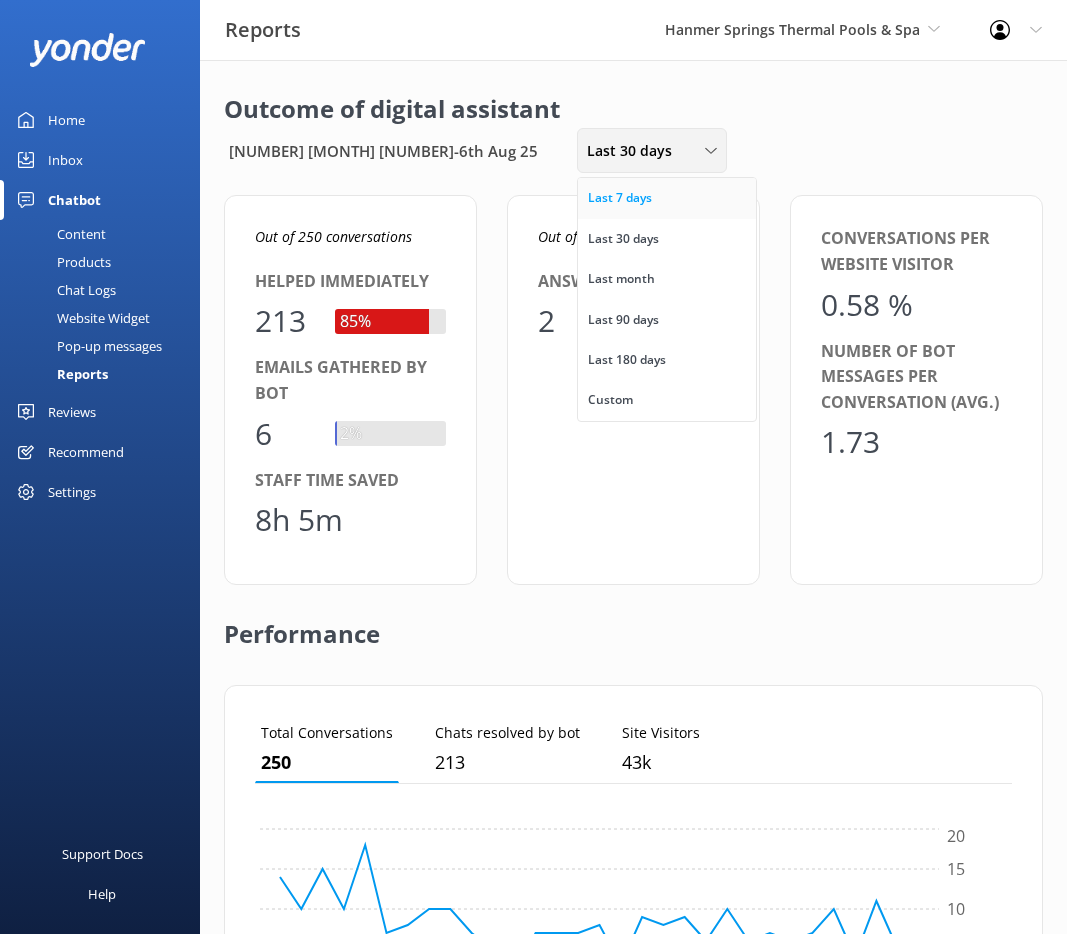 click on "Last 7 days" at bounding box center [667, 198] 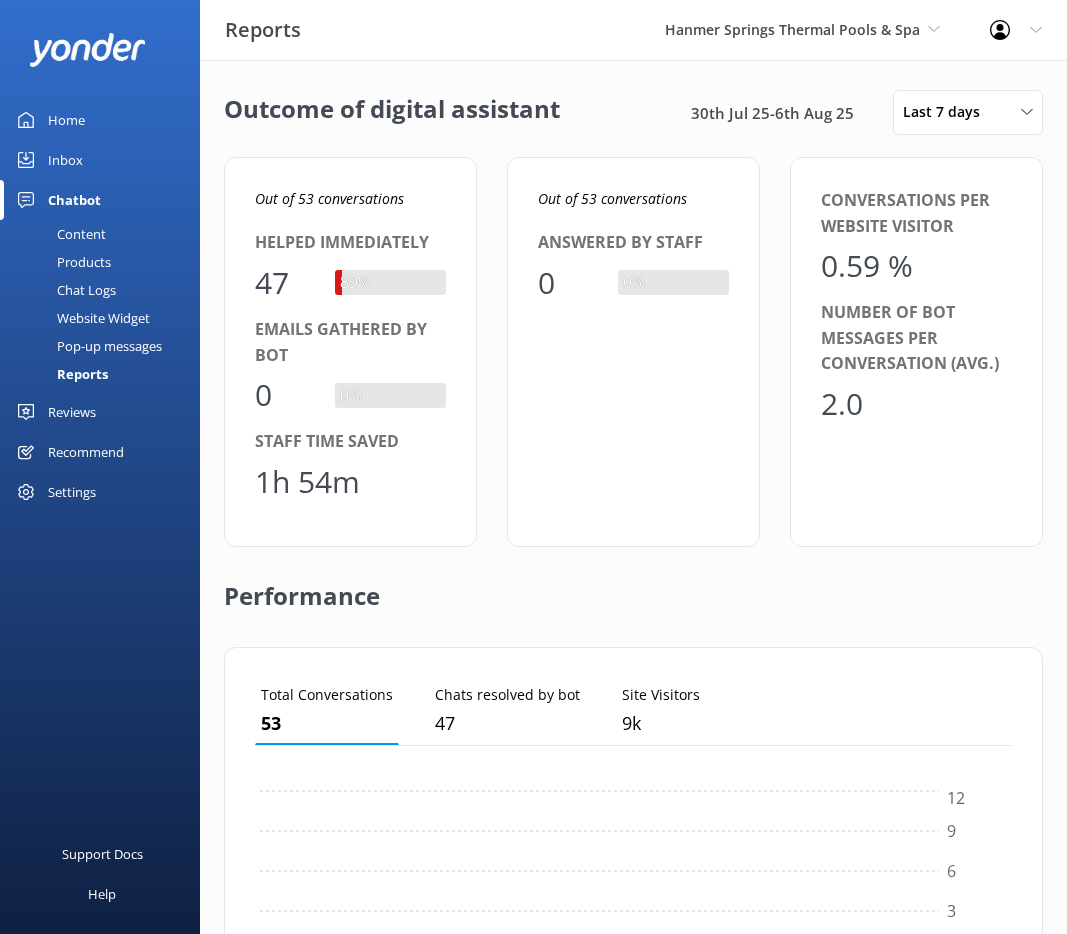 scroll, scrollTop: 16, scrollLeft: 16, axis: both 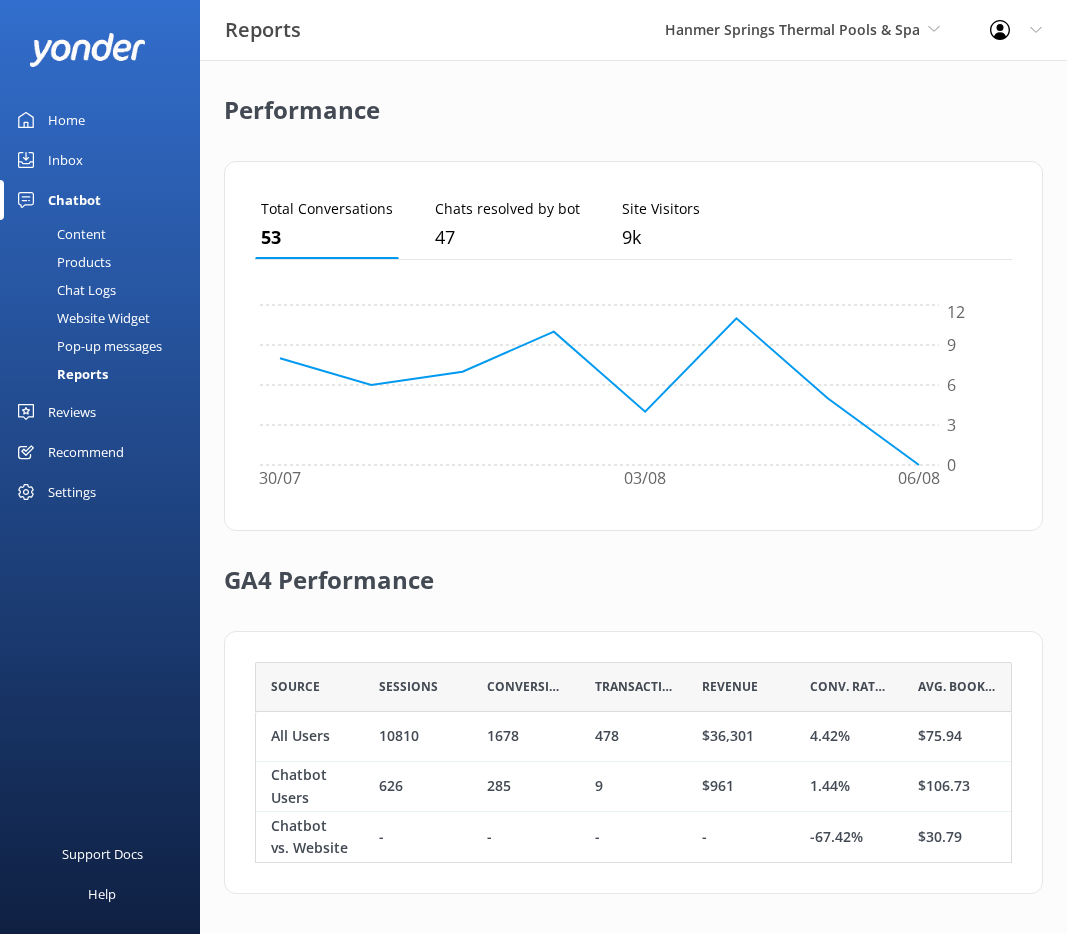 click on "626" at bounding box center (391, 786) 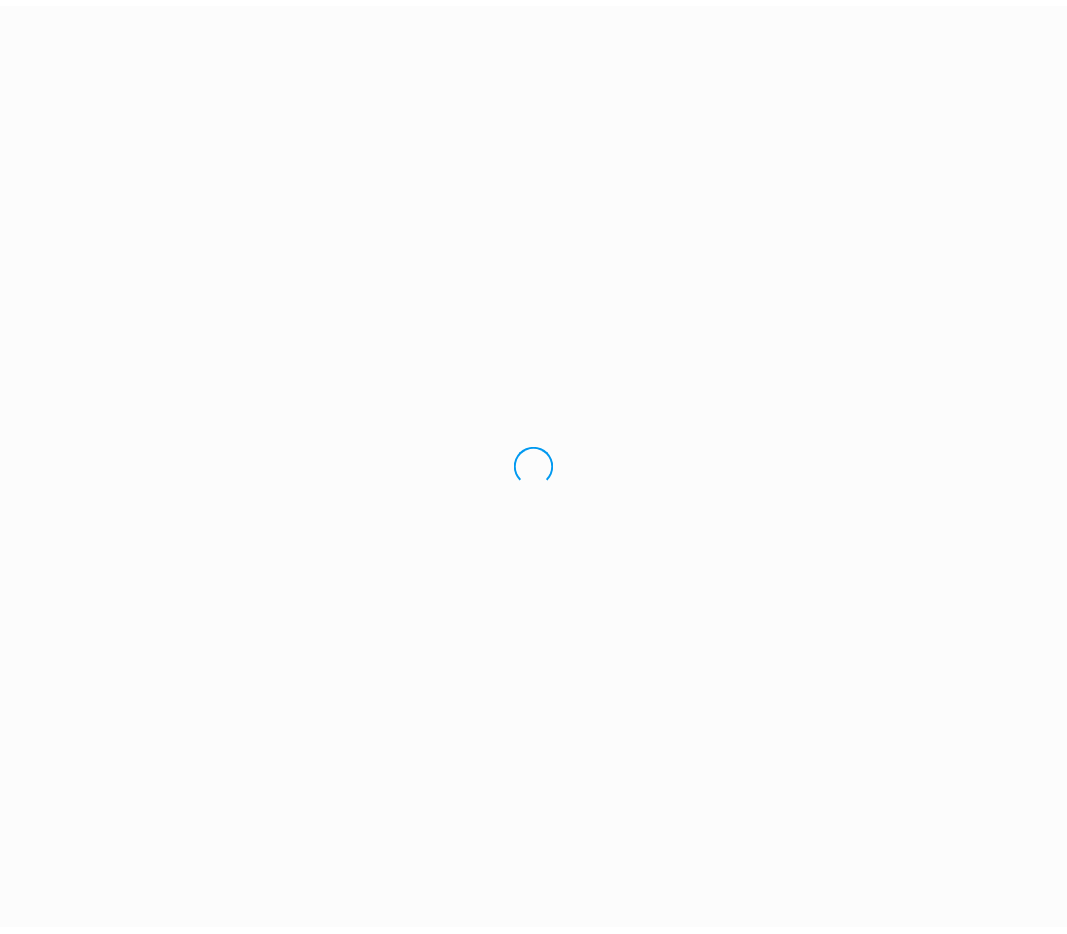 scroll, scrollTop: 0, scrollLeft: 0, axis: both 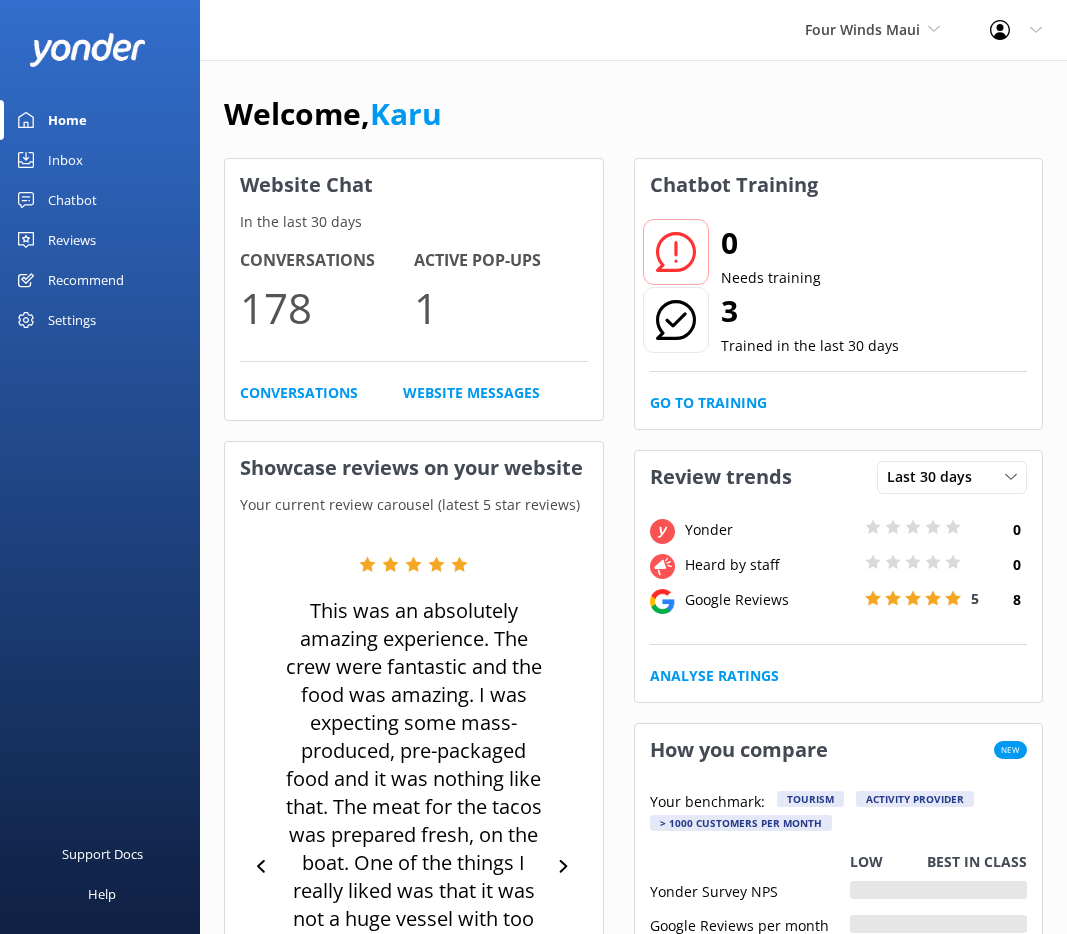 click on "Settings" at bounding box center (72, 320) 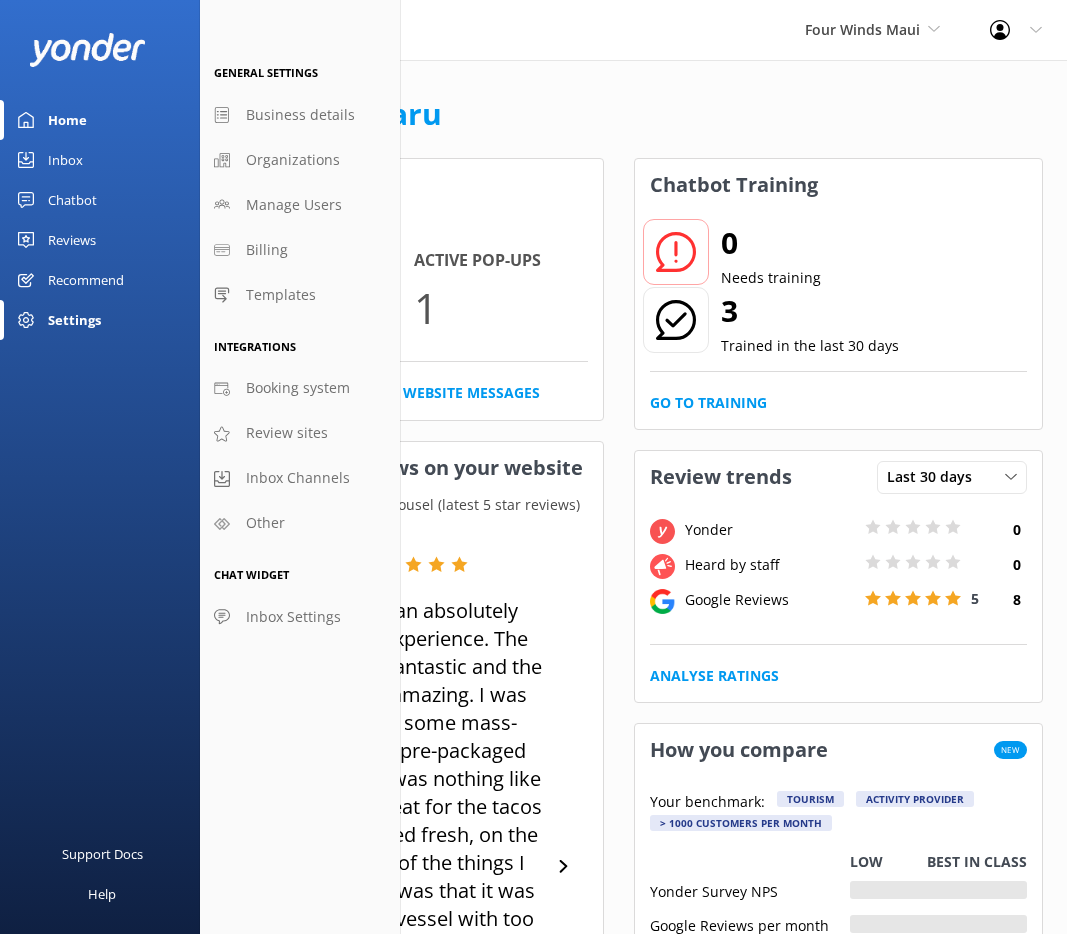 click on "Chatbot" at bounding box center (72, 200) 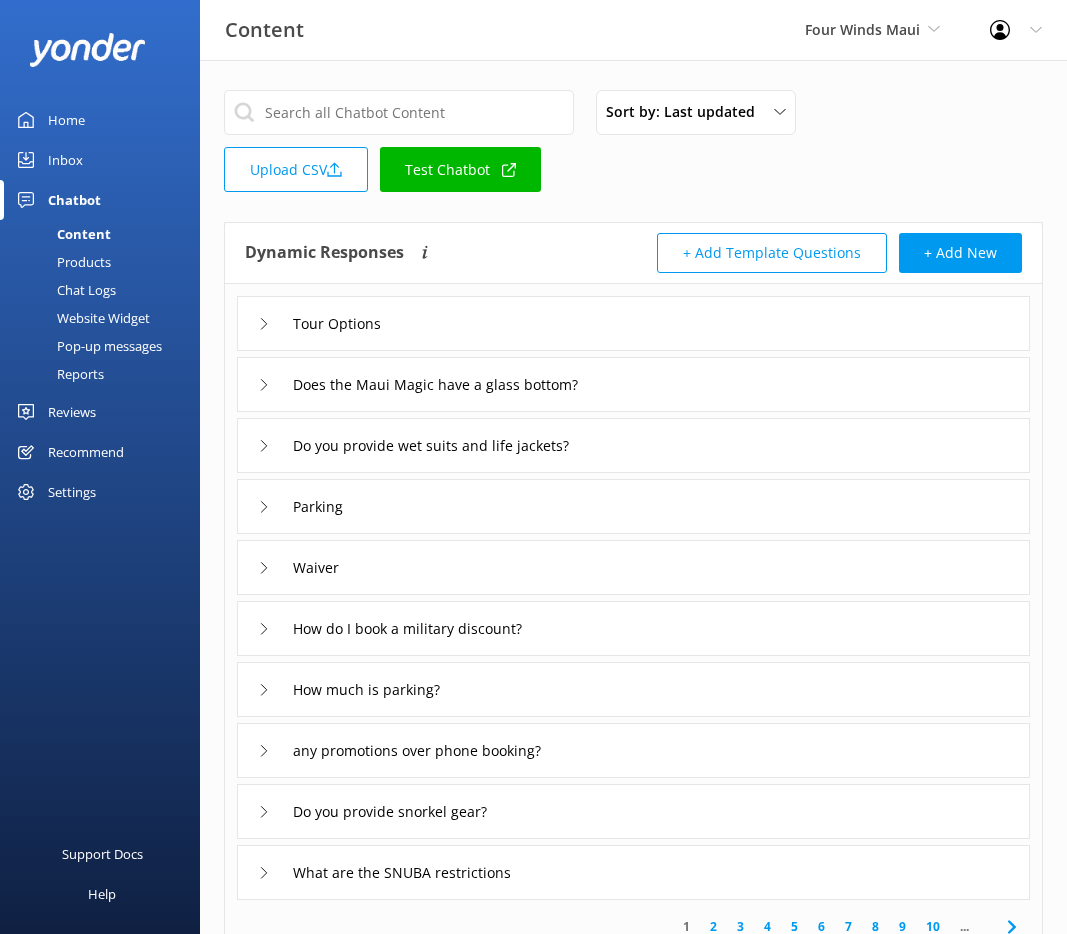 click on "Website Widget" at bounding box center [81, 318] 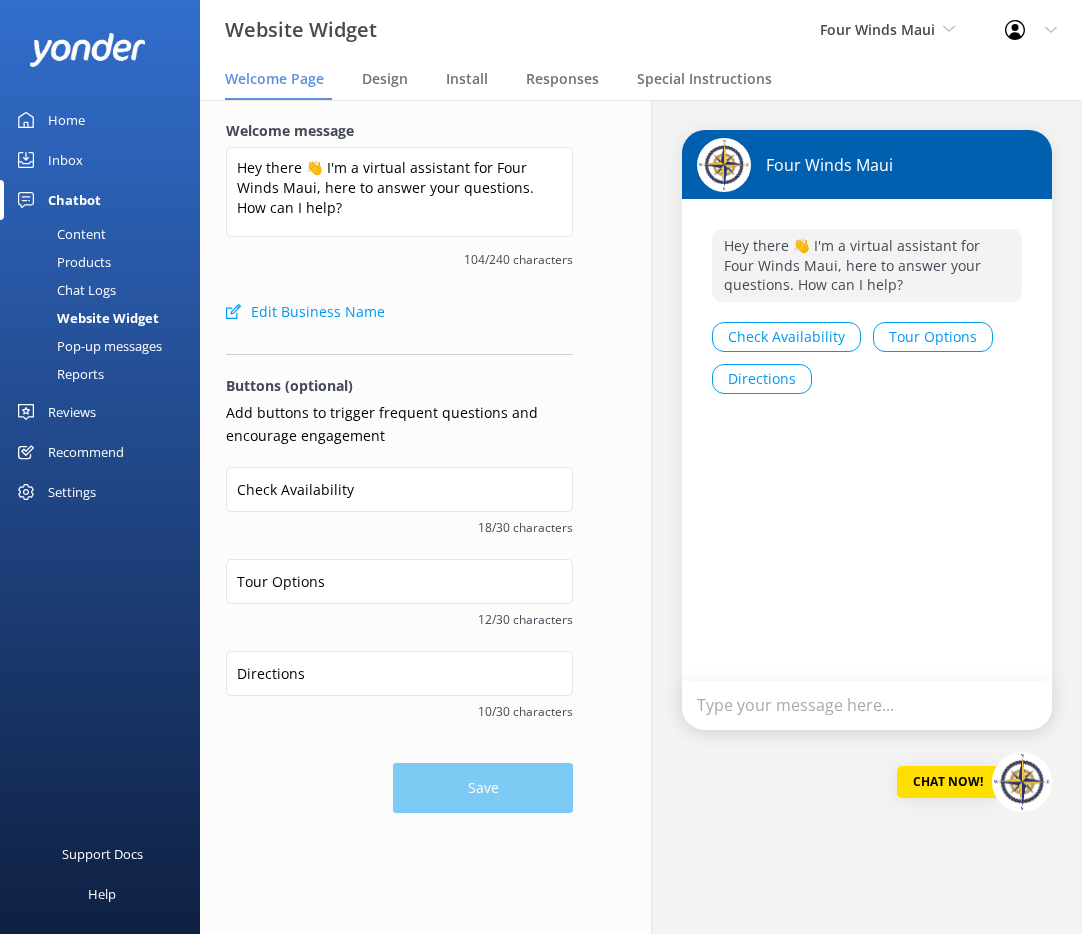 click on "Content" at bounding box center [59, 234] 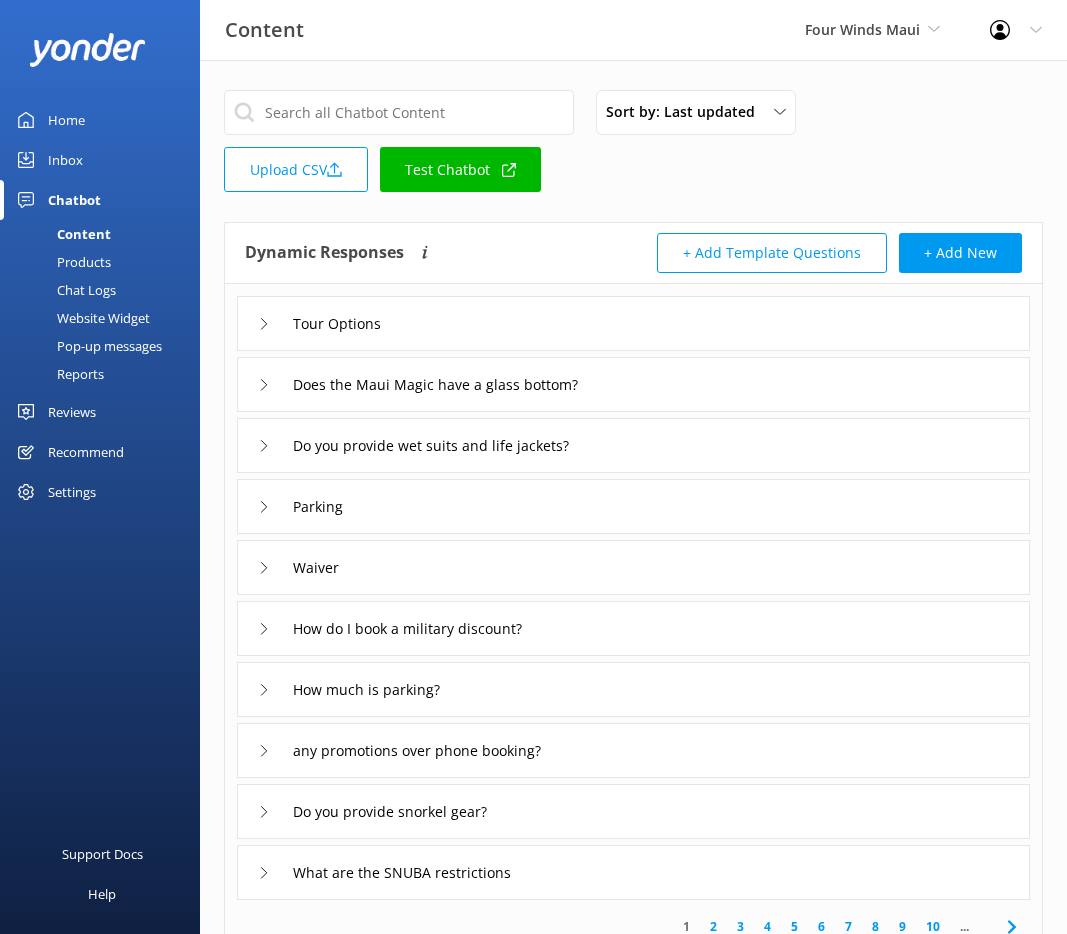 click on "Reviews" at bounding box center [100, 412] 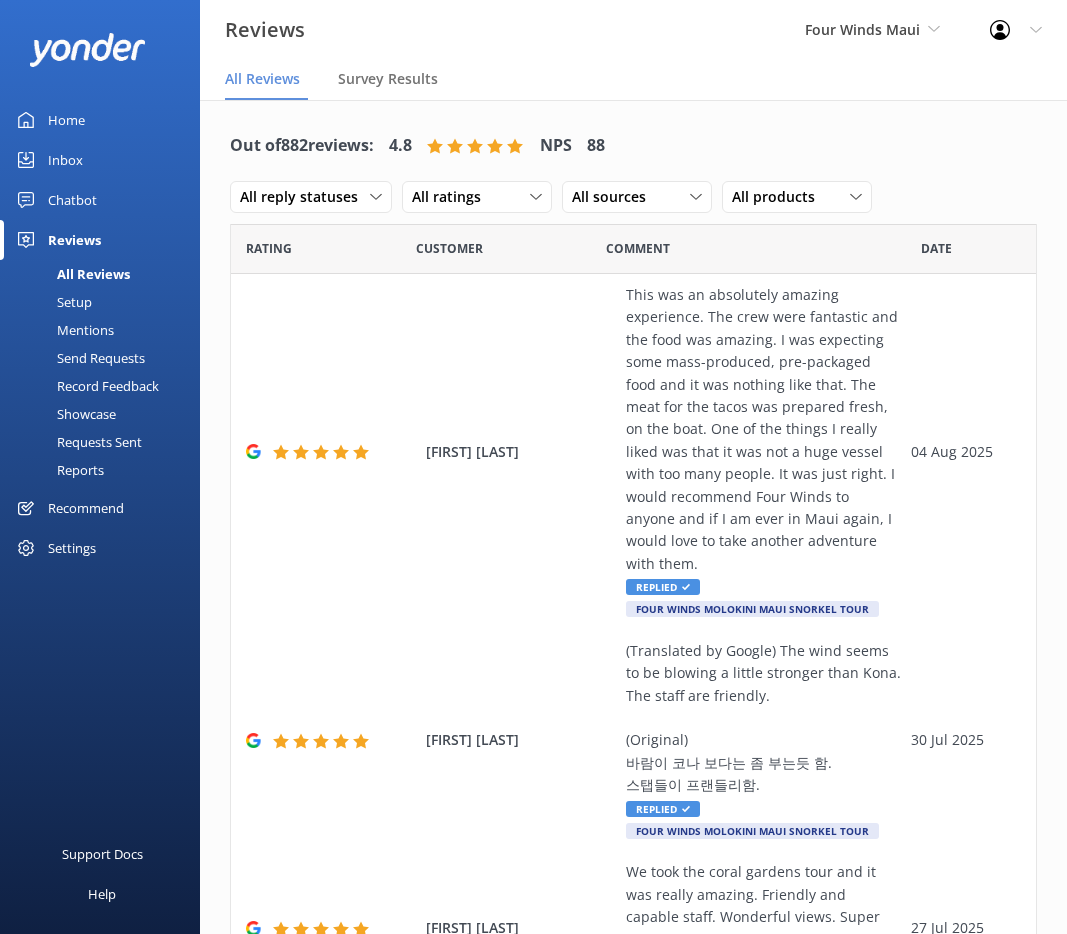 click on "Recommend" at bounding box center [86, 508] 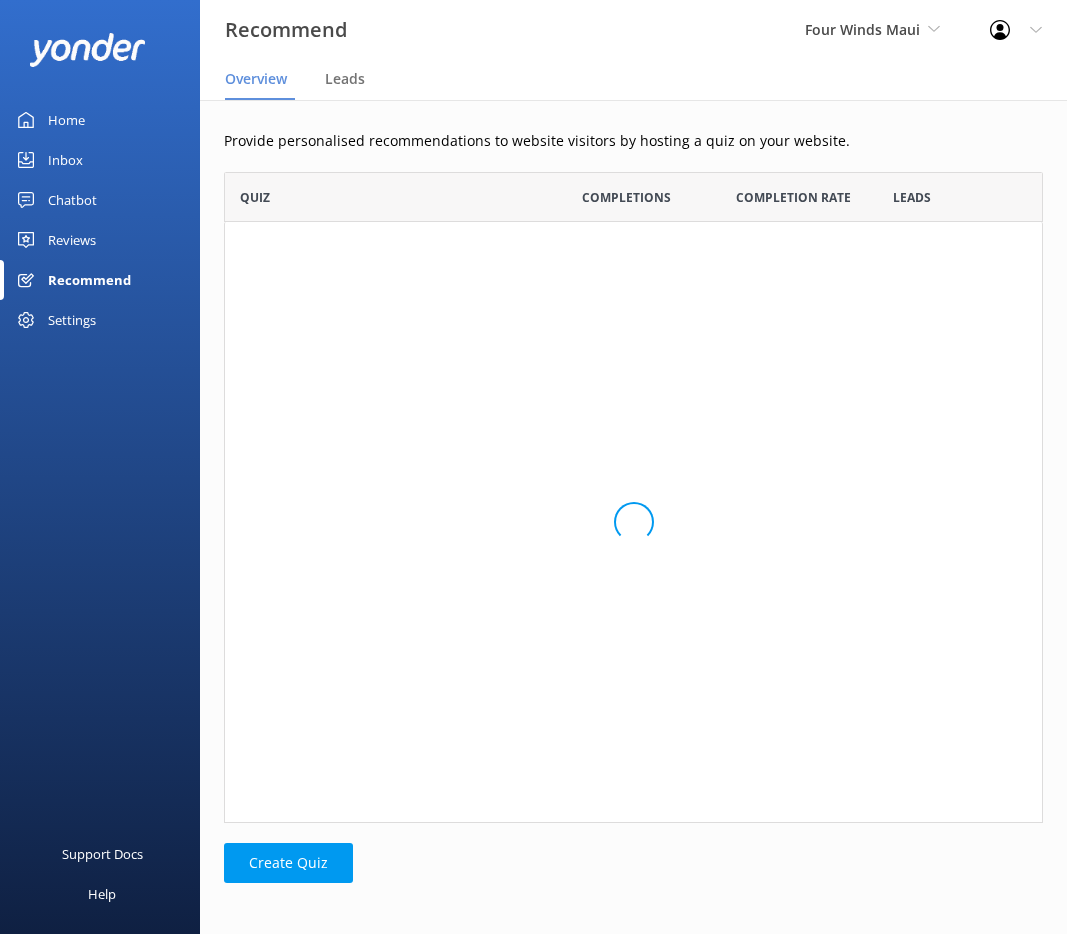 scroll, scrollTop: 16, scrollLeft: 16, axis: both 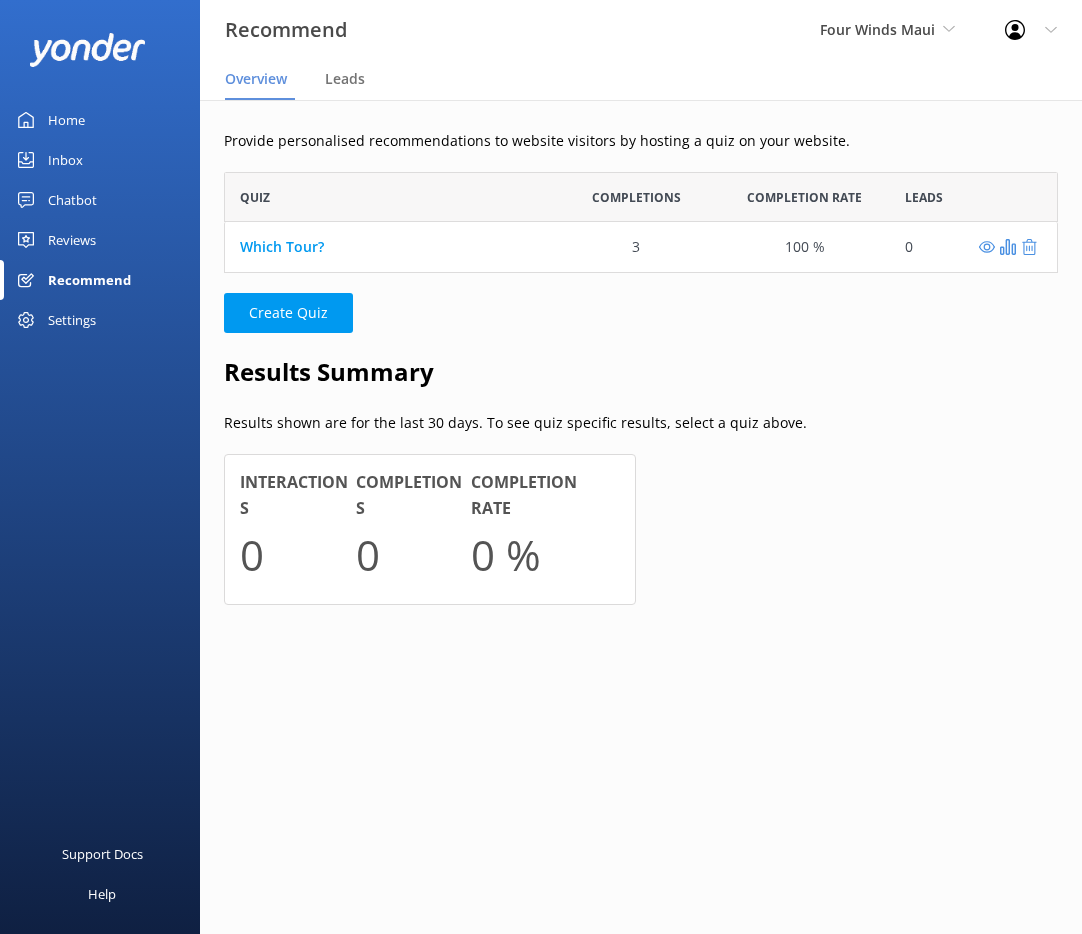 click on "Chatbot" at bounding box center [72, 200] 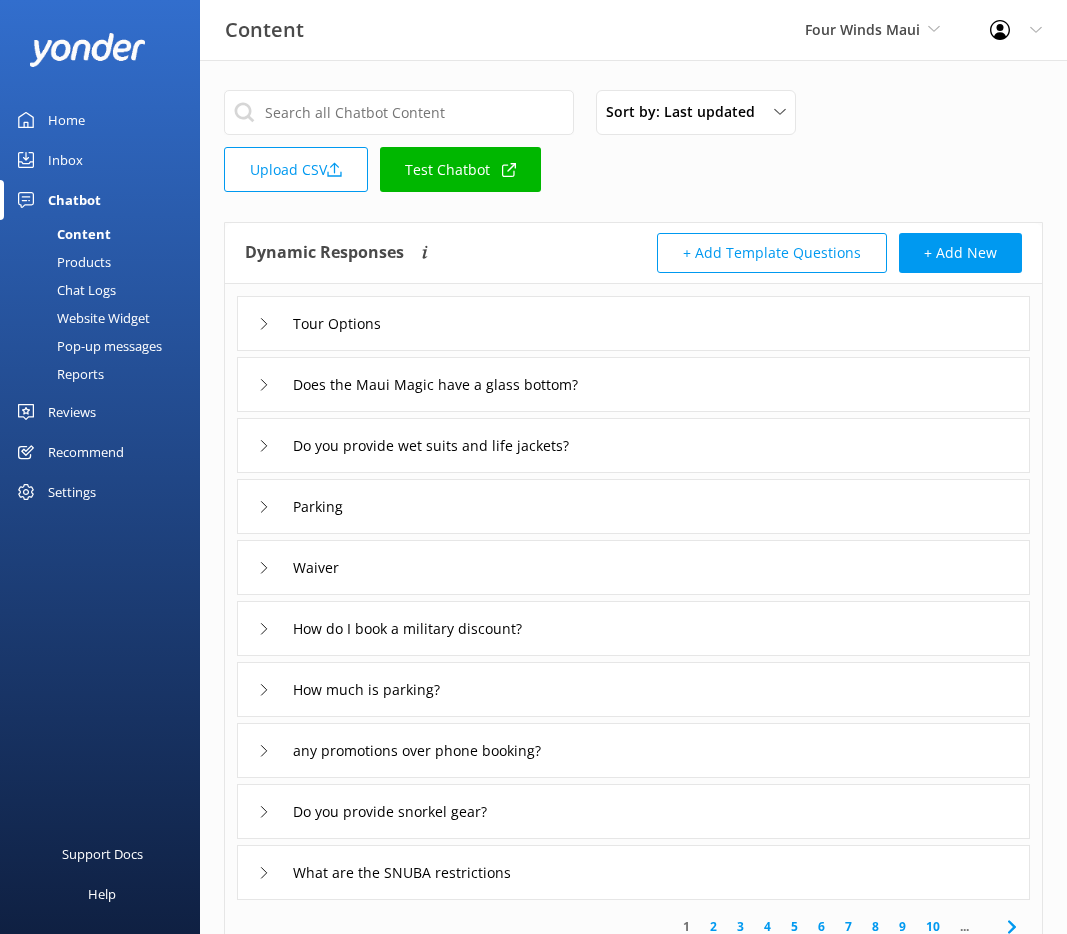 click on "Inbox" at bounding box center (100, 160) 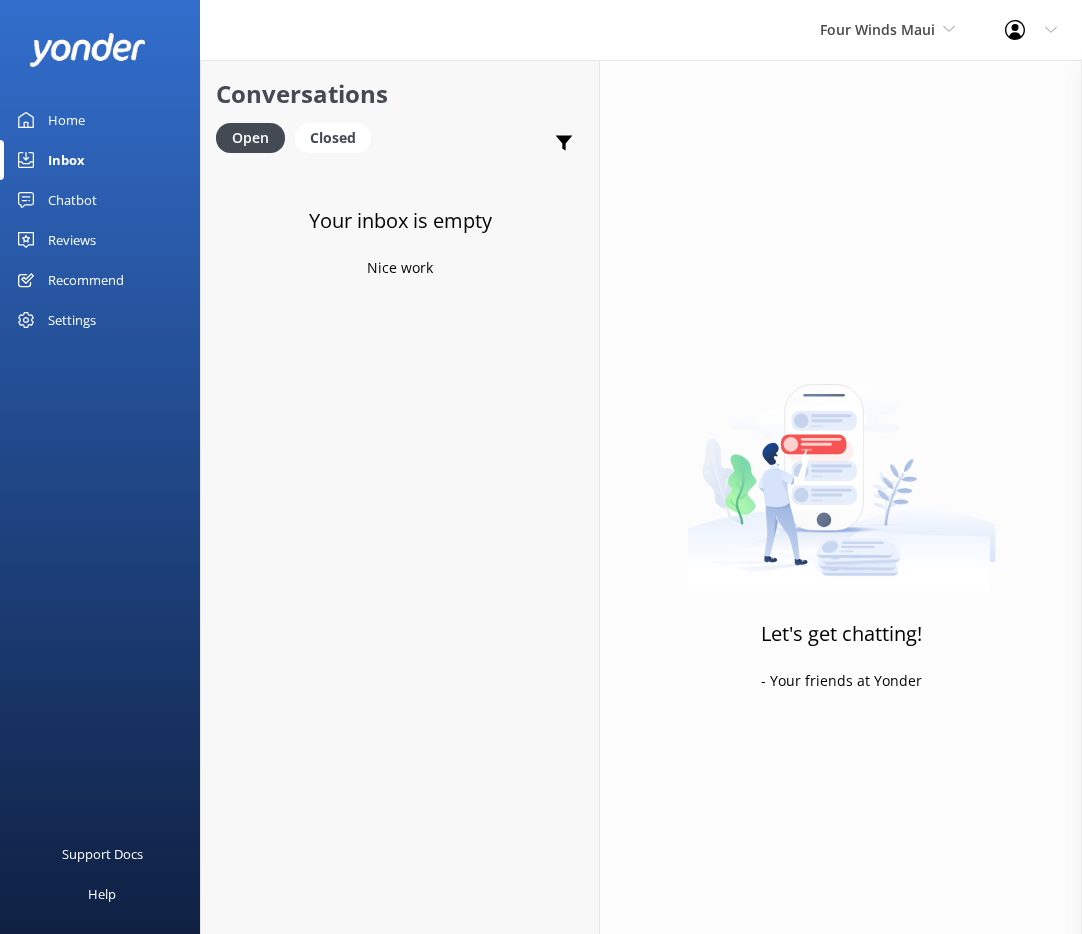 click on "Chatbot" at bounding box center [72, 200] 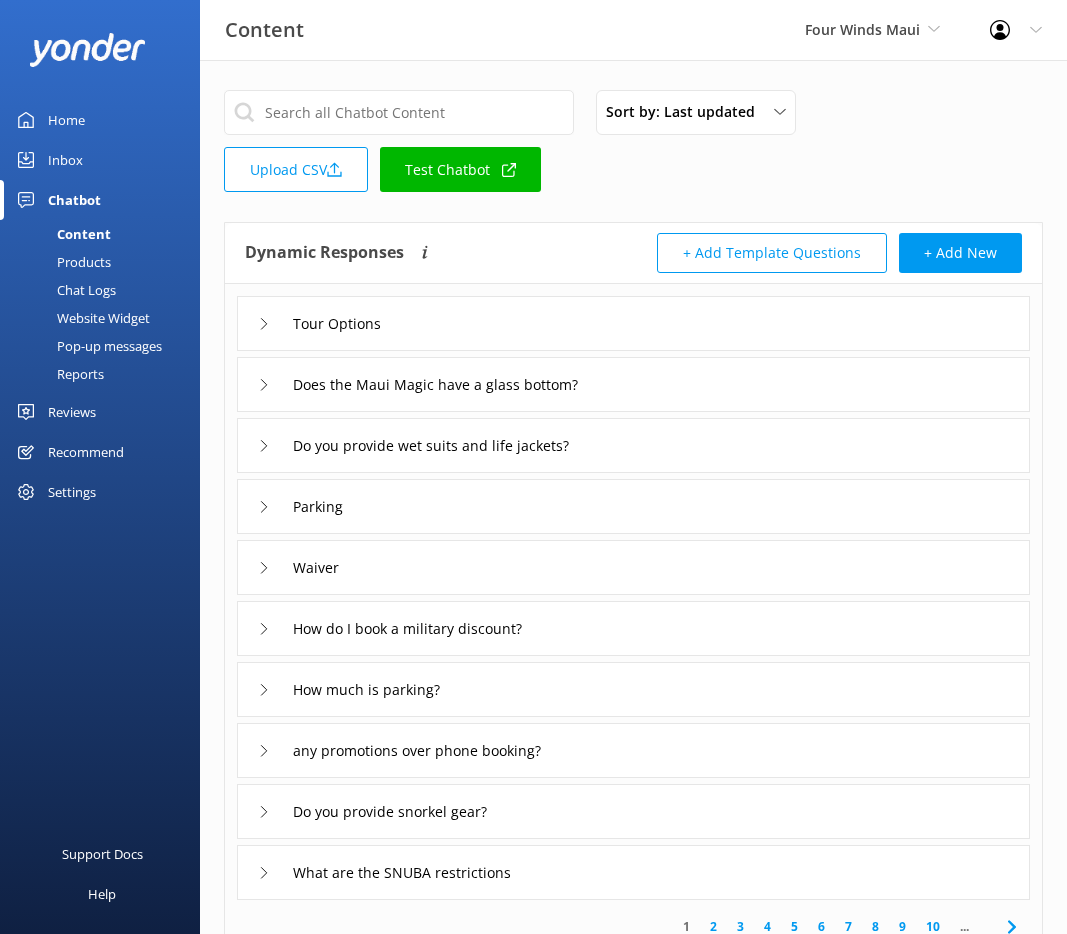 click on "Products" at bounding box center [61, 262] 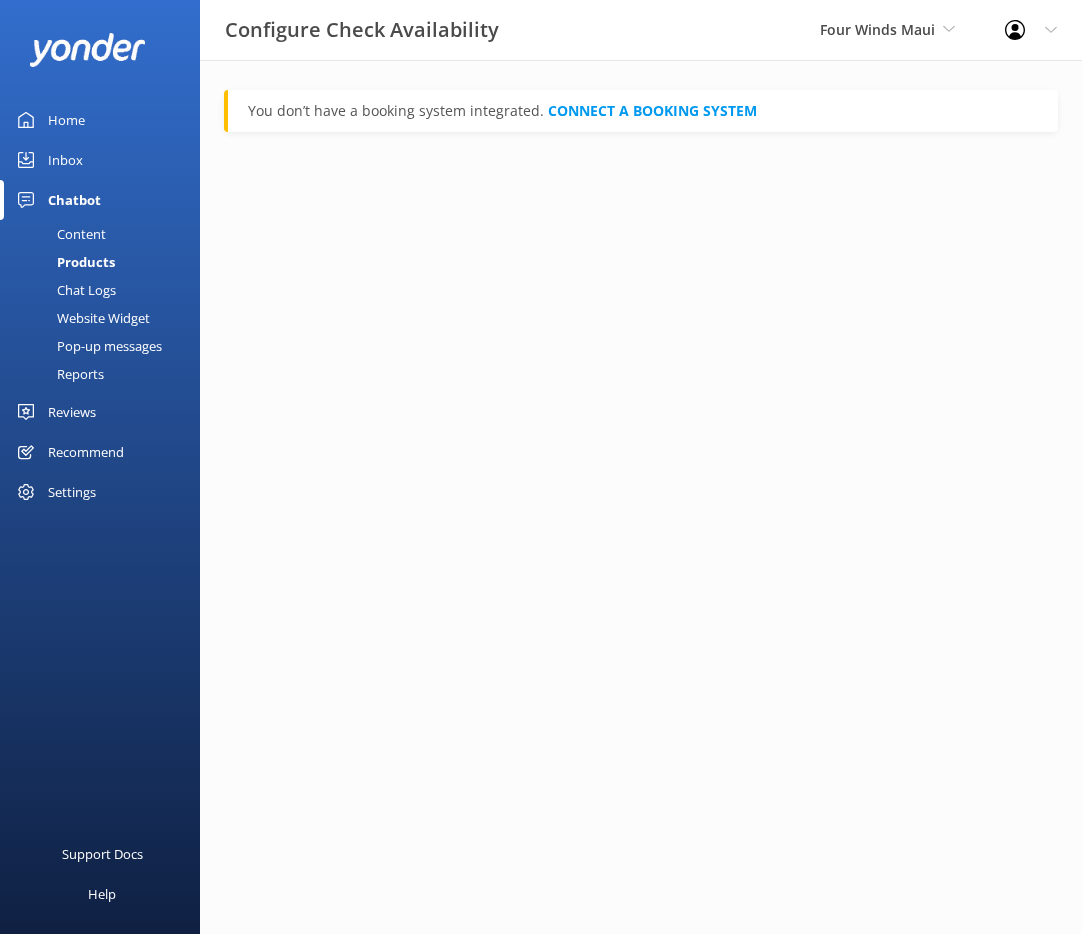 click on "Chat Logs" at bounding box center [64, 290] 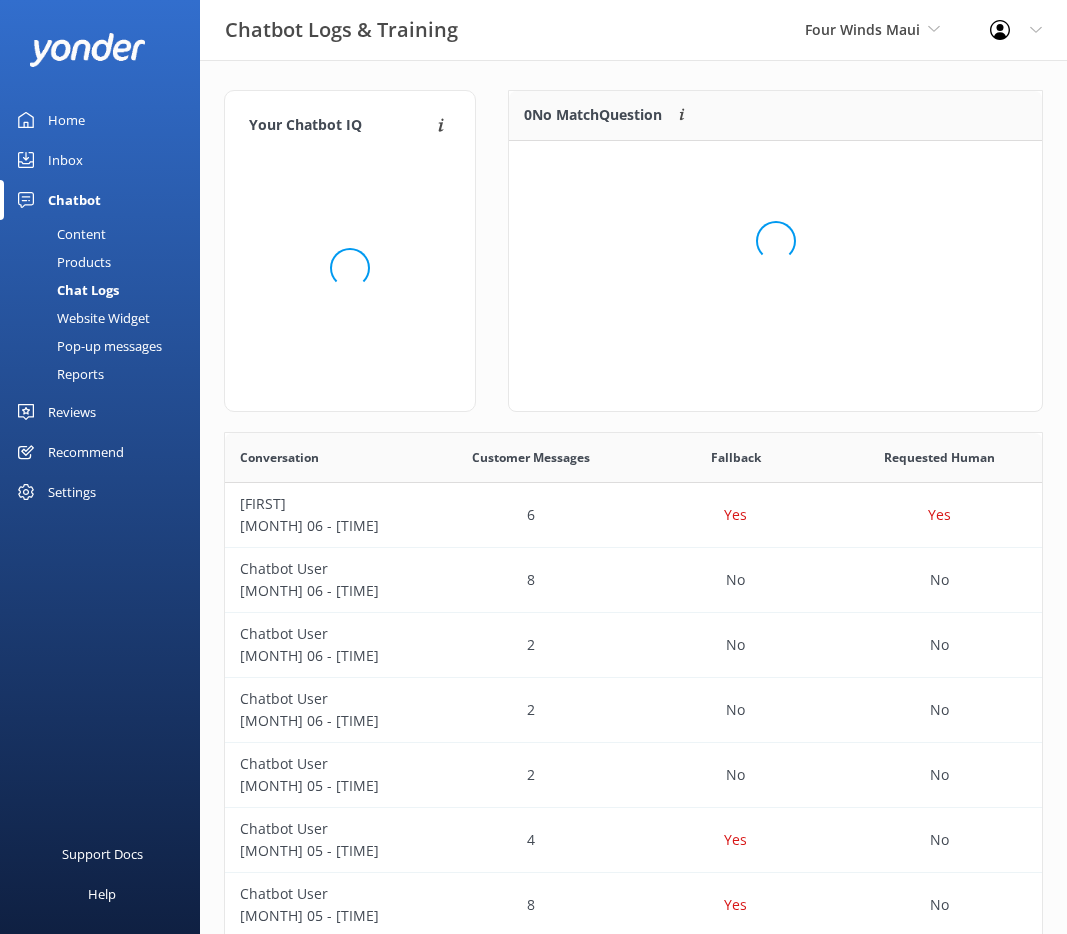 scroll, scrollTop: 16, scrollLeft: 16, axis: both 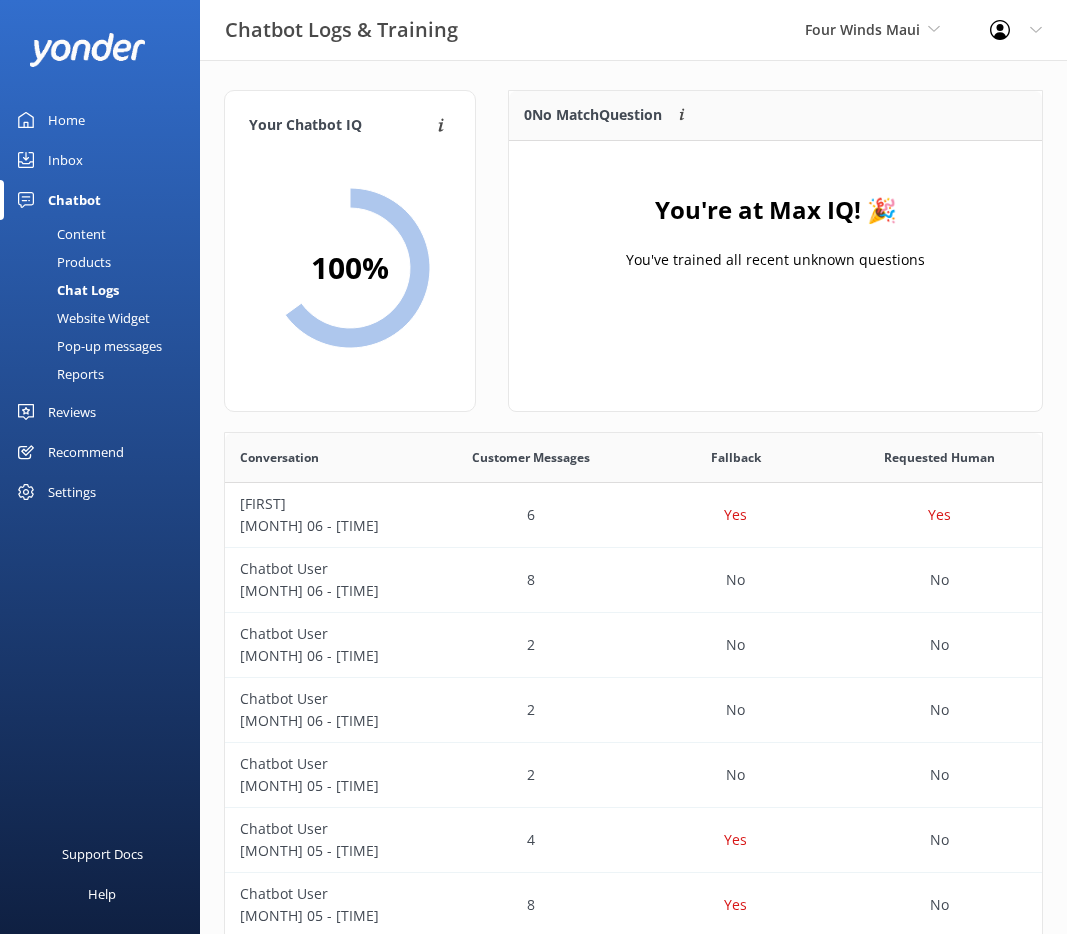click on "Reports" at bounding box center (58, 374) 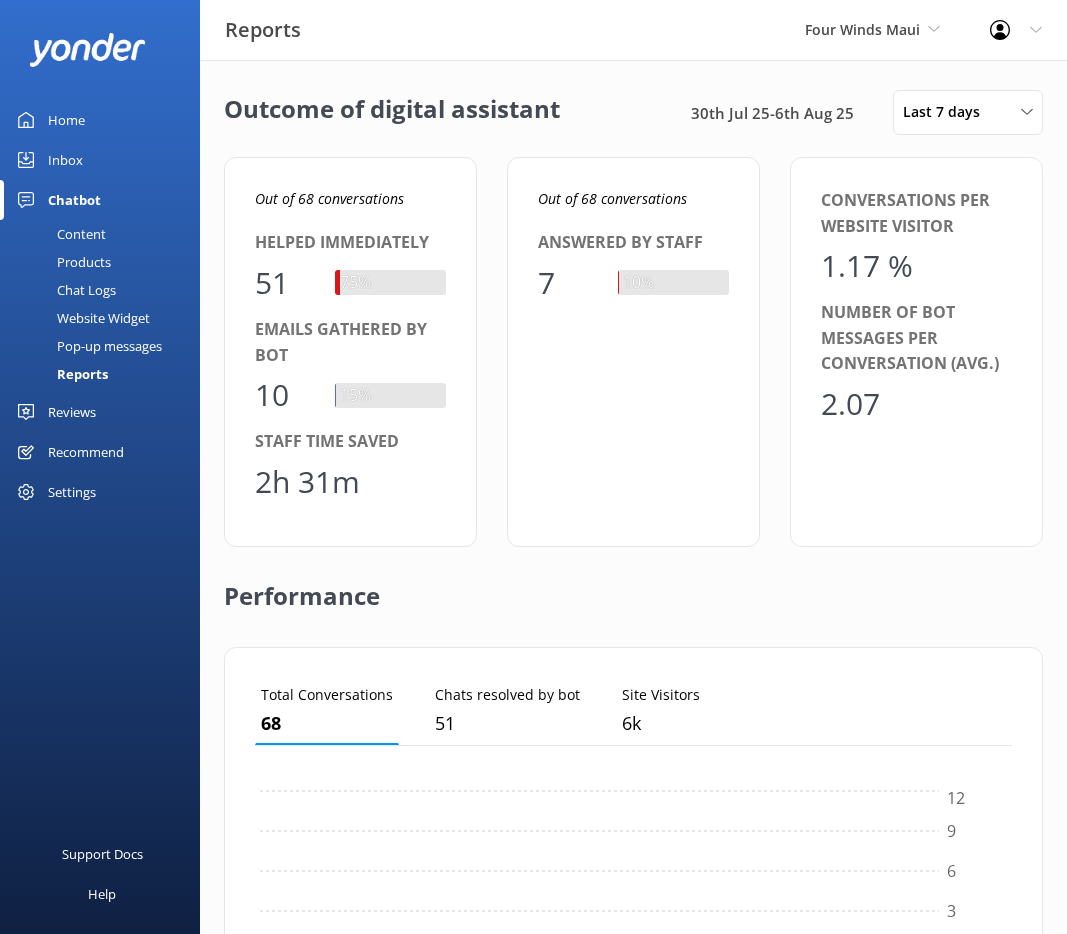 scroll, scrollTop: 16, scrollLeft: 16, axis: both 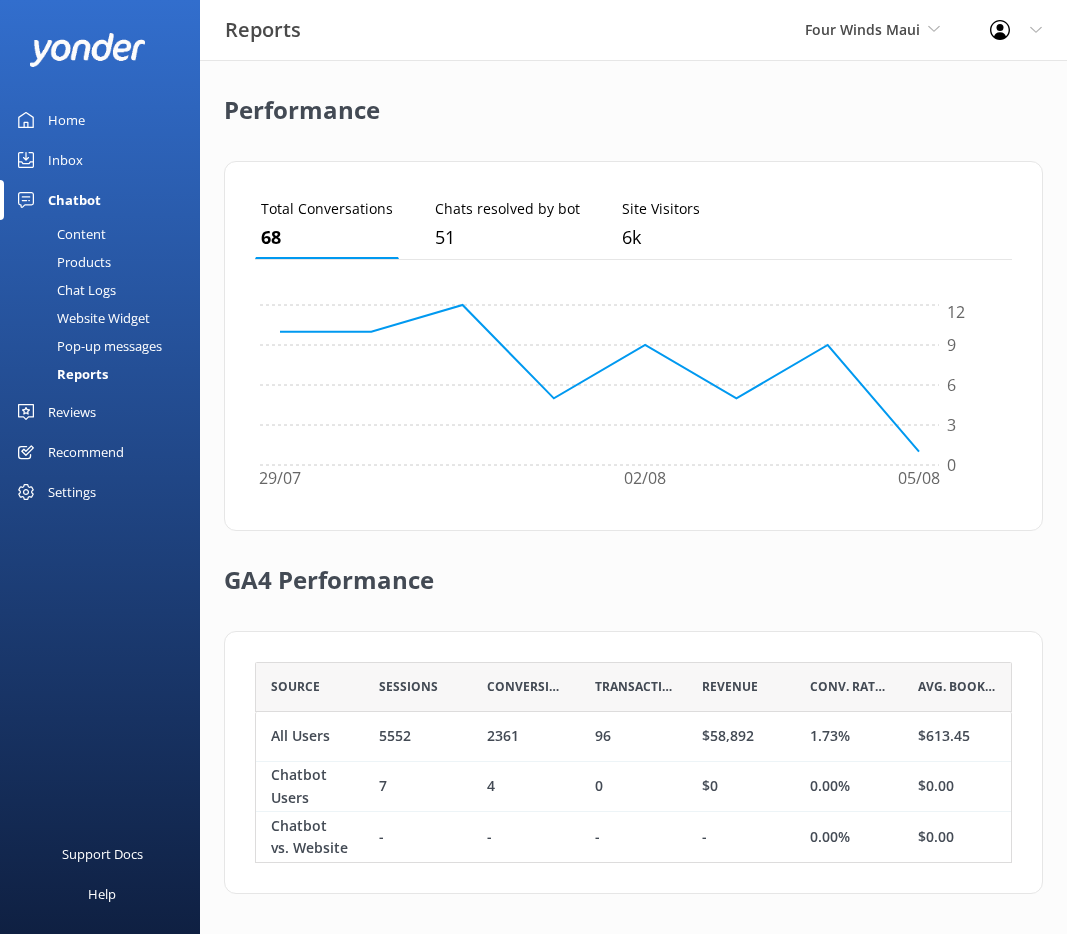 click on "Settings" at bounding box center (72, 492) 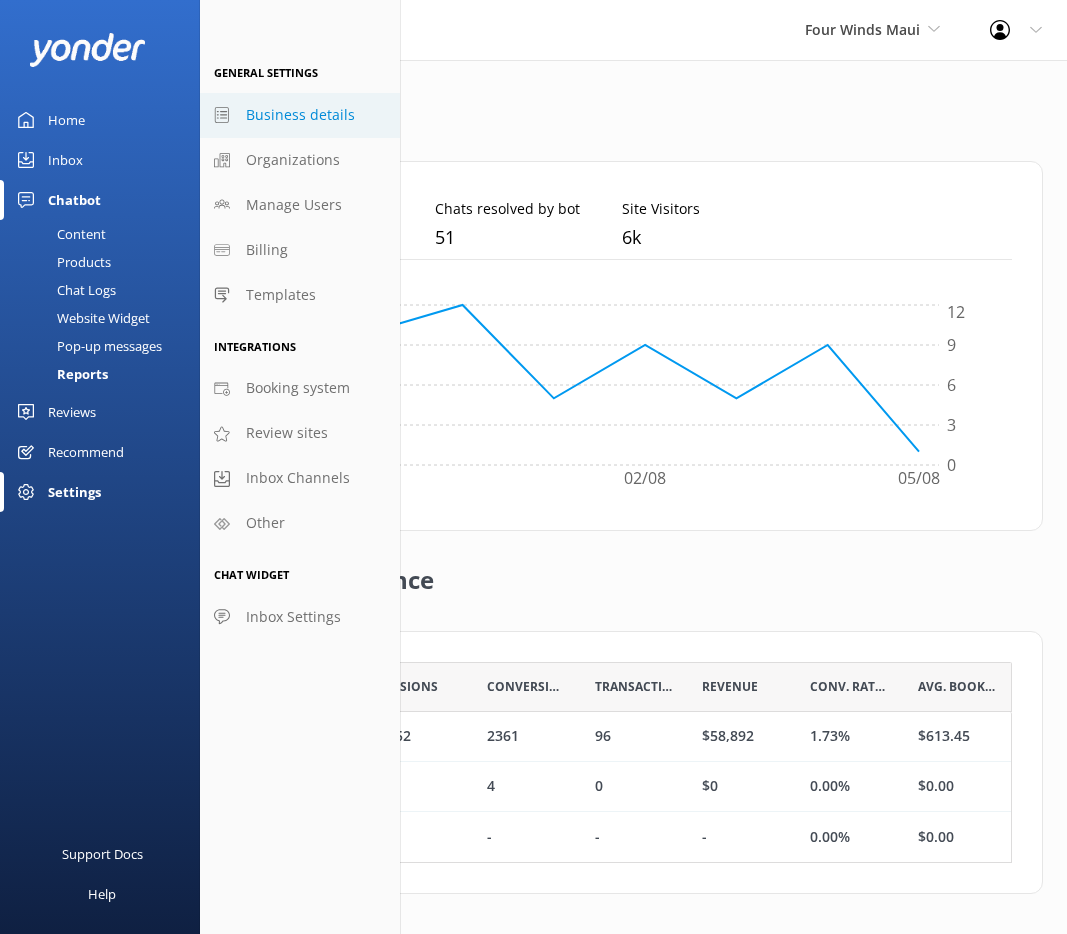 click on "Business details" at bounding box center [300, 115] 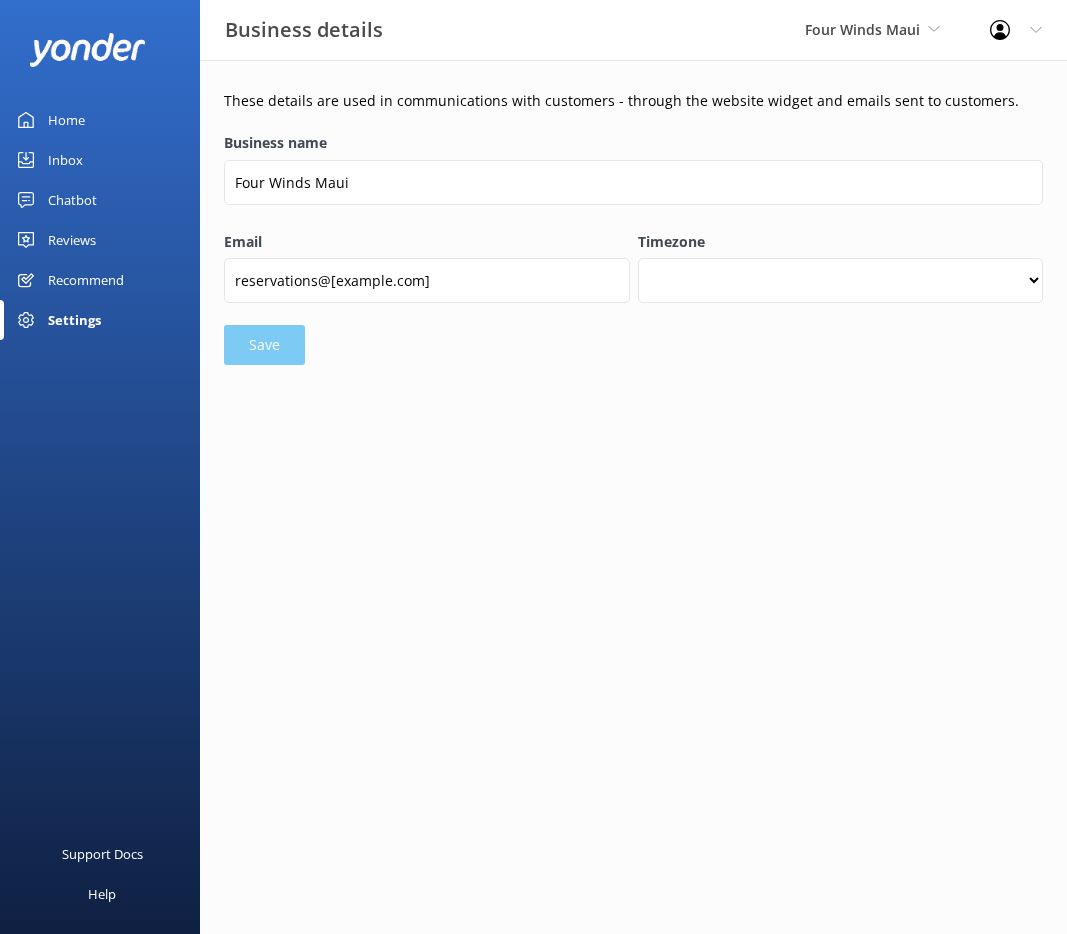scroll, scrollTop: 0, scrollLeft: 0, axis: both 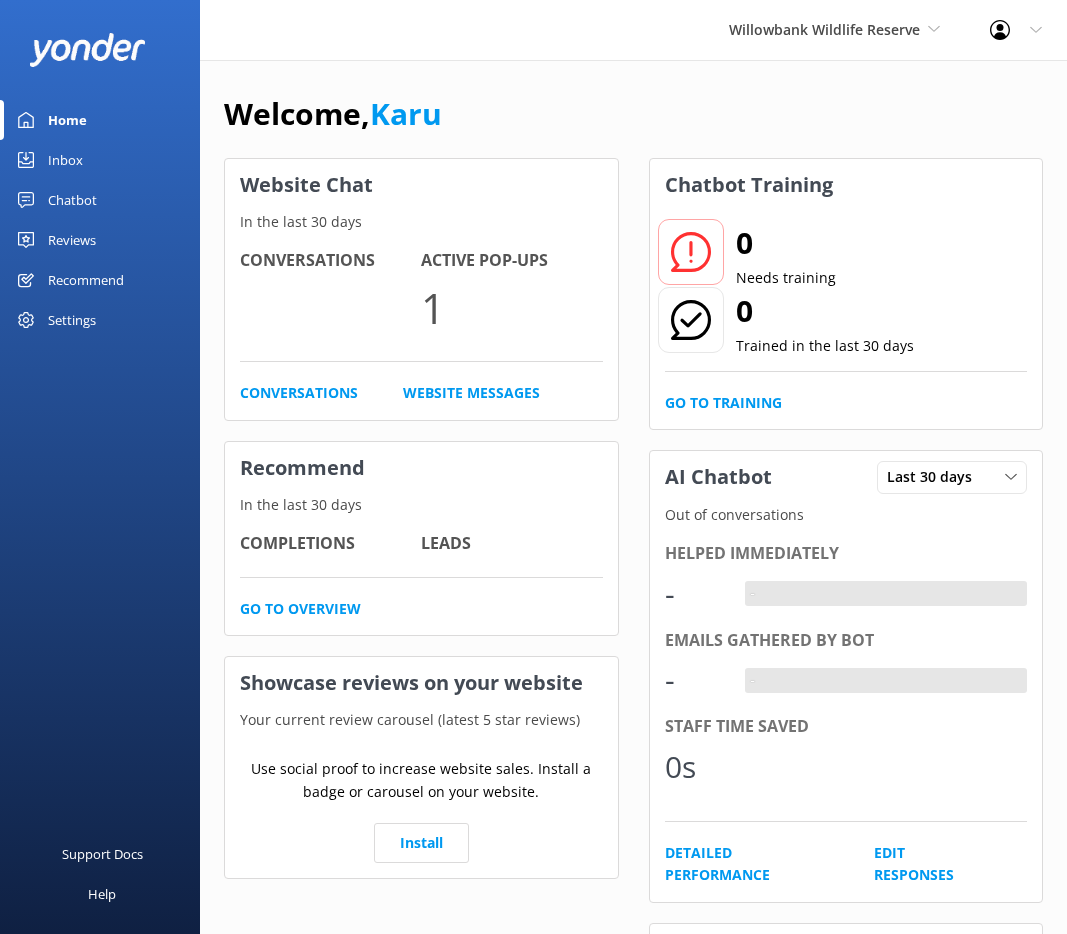 click on "Settings" at bounding box center [100, 320] 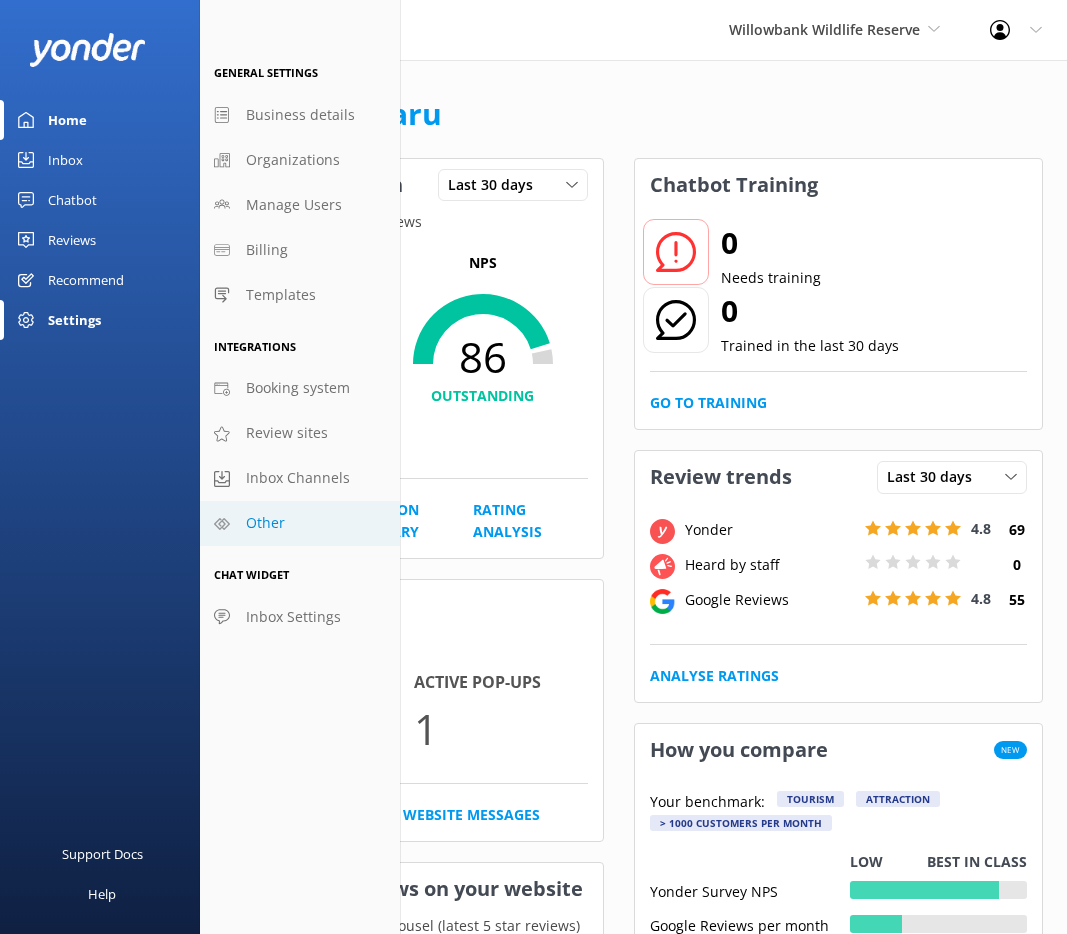 click on "Other" at bounding box center (300, 523) 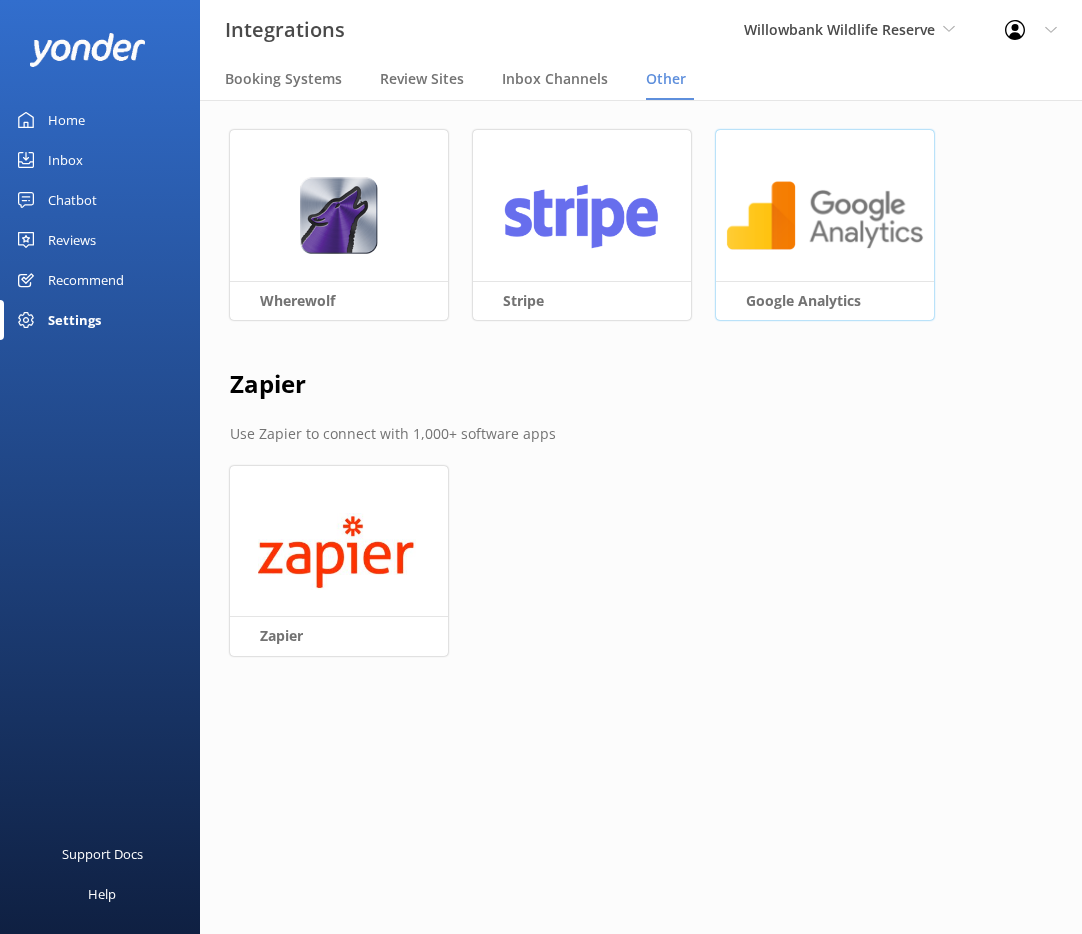click at bounding box center (825, 215) 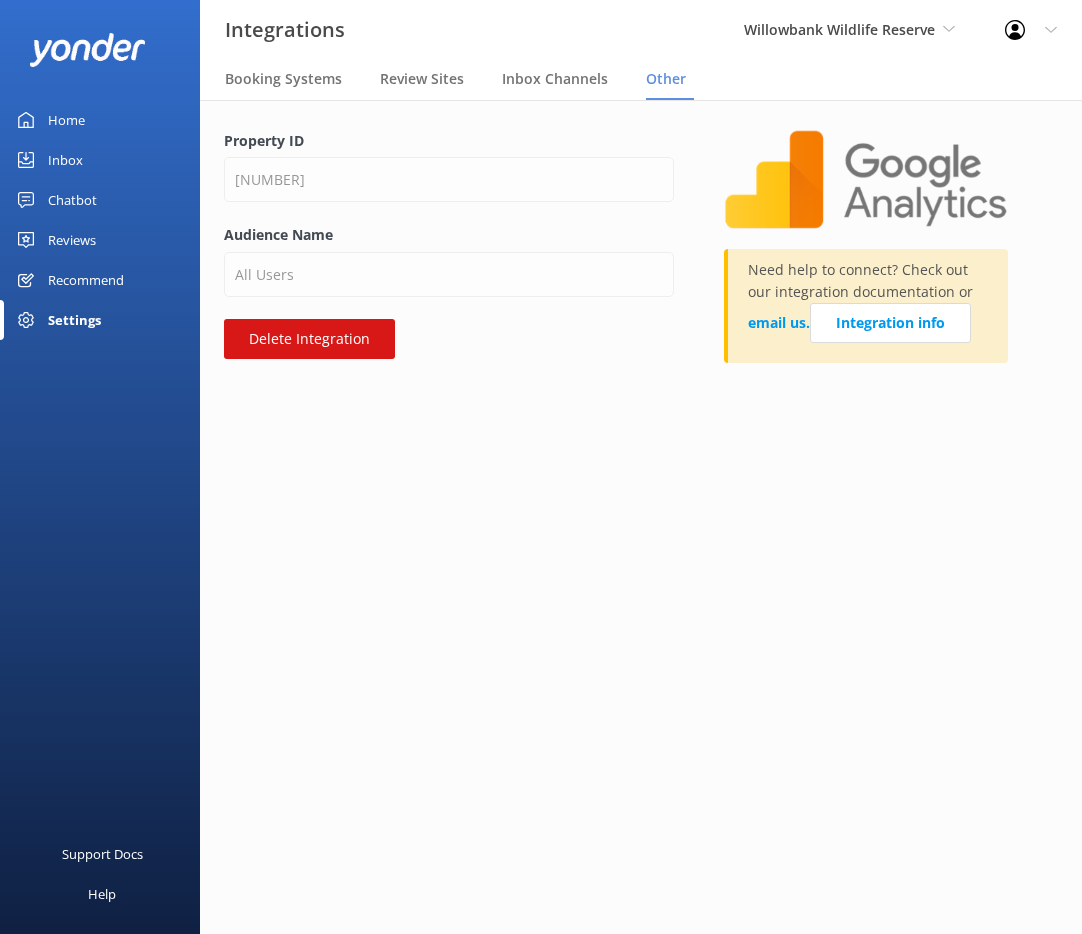 click on "Chatbot" at bounding box center (72, 200) 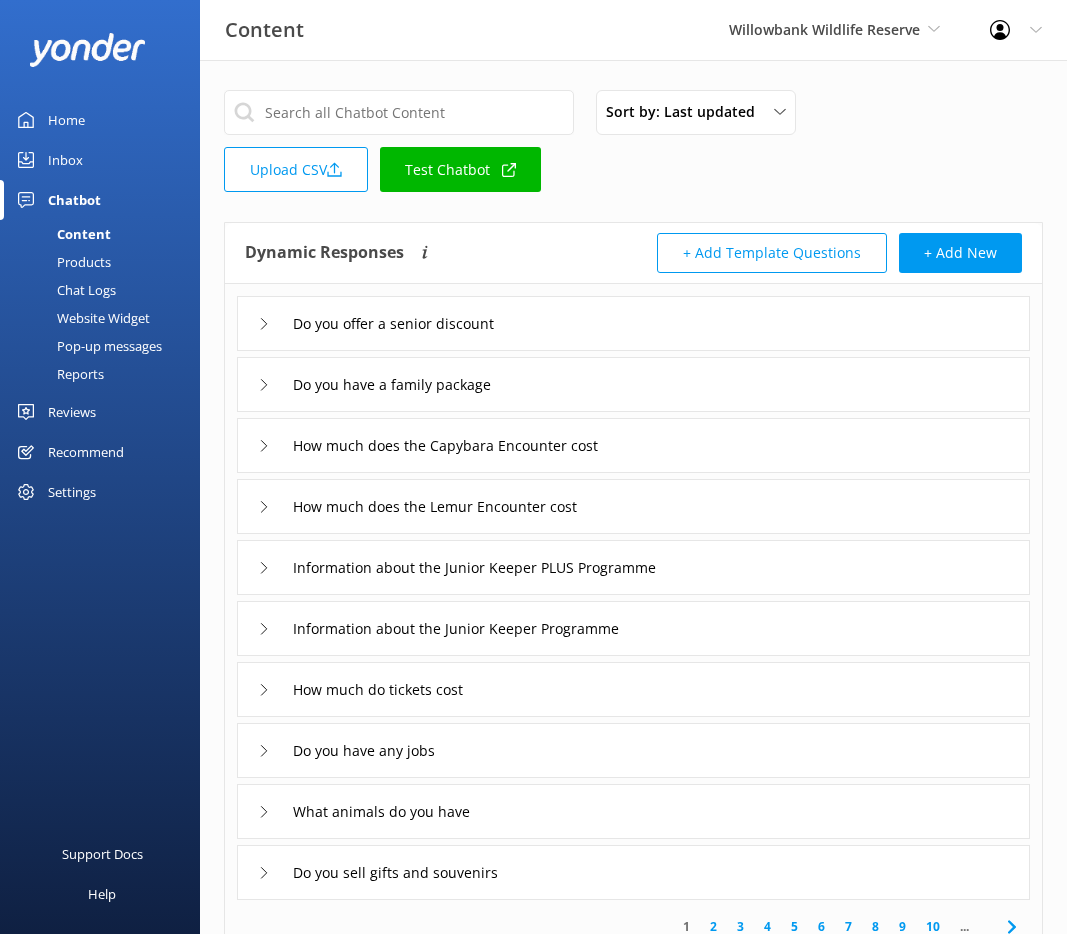 click on "Reports" at bounding box center [106, 374] 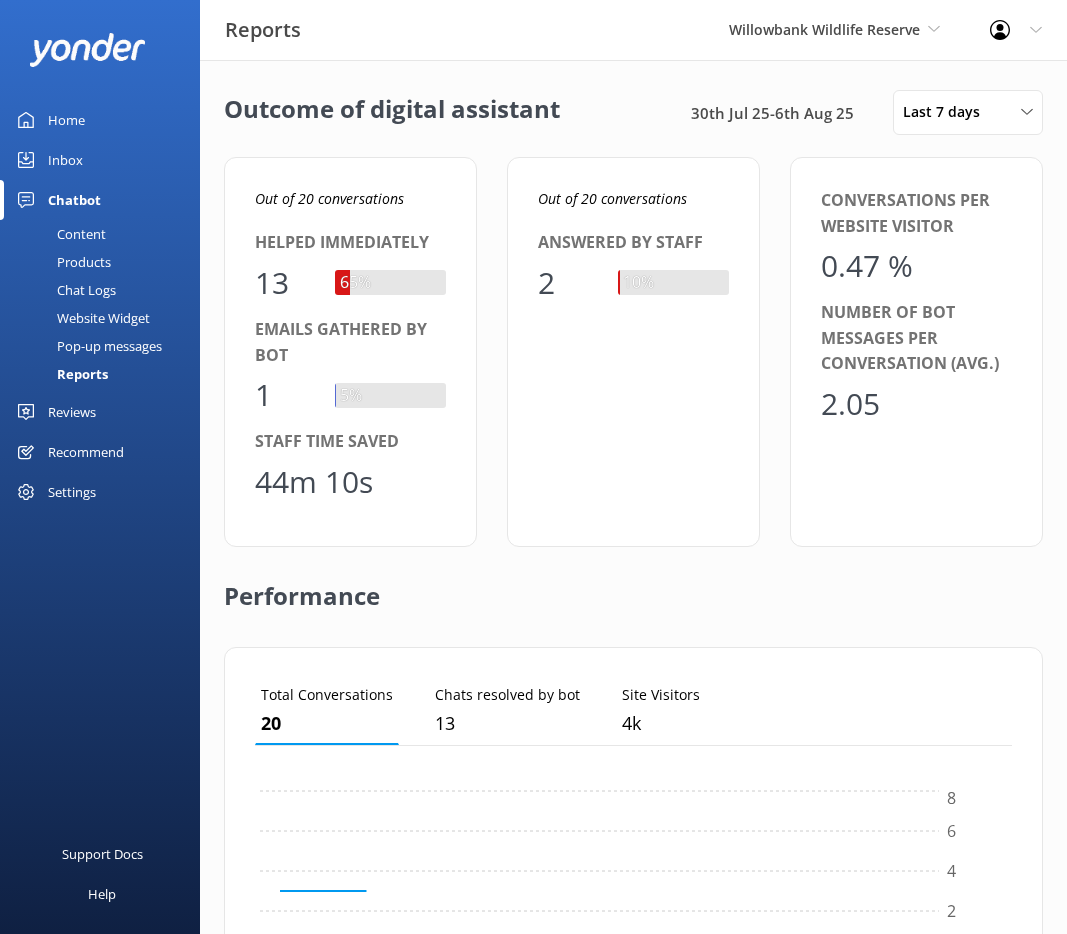 scroll, scrollTop: 16, scrollLeft: 16, axis: both 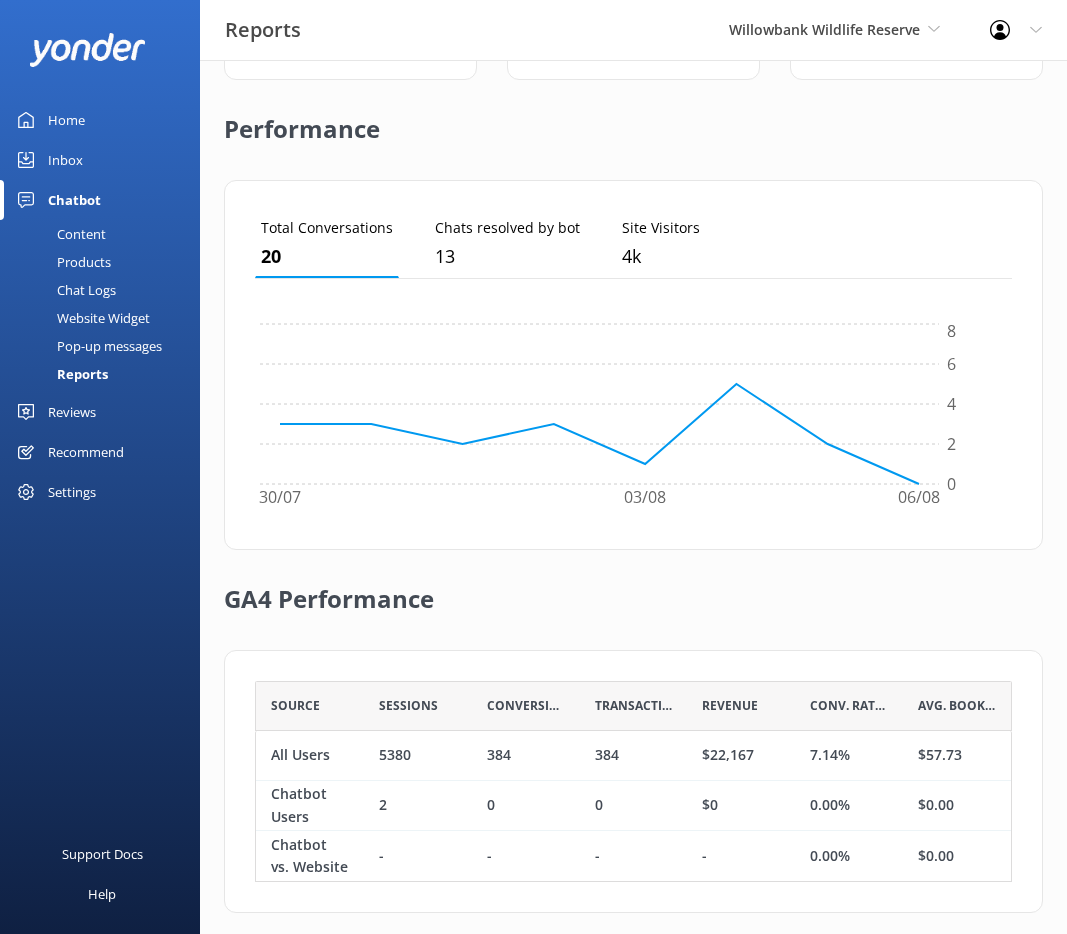 click on "Settings" at bounding box center [72, 492] 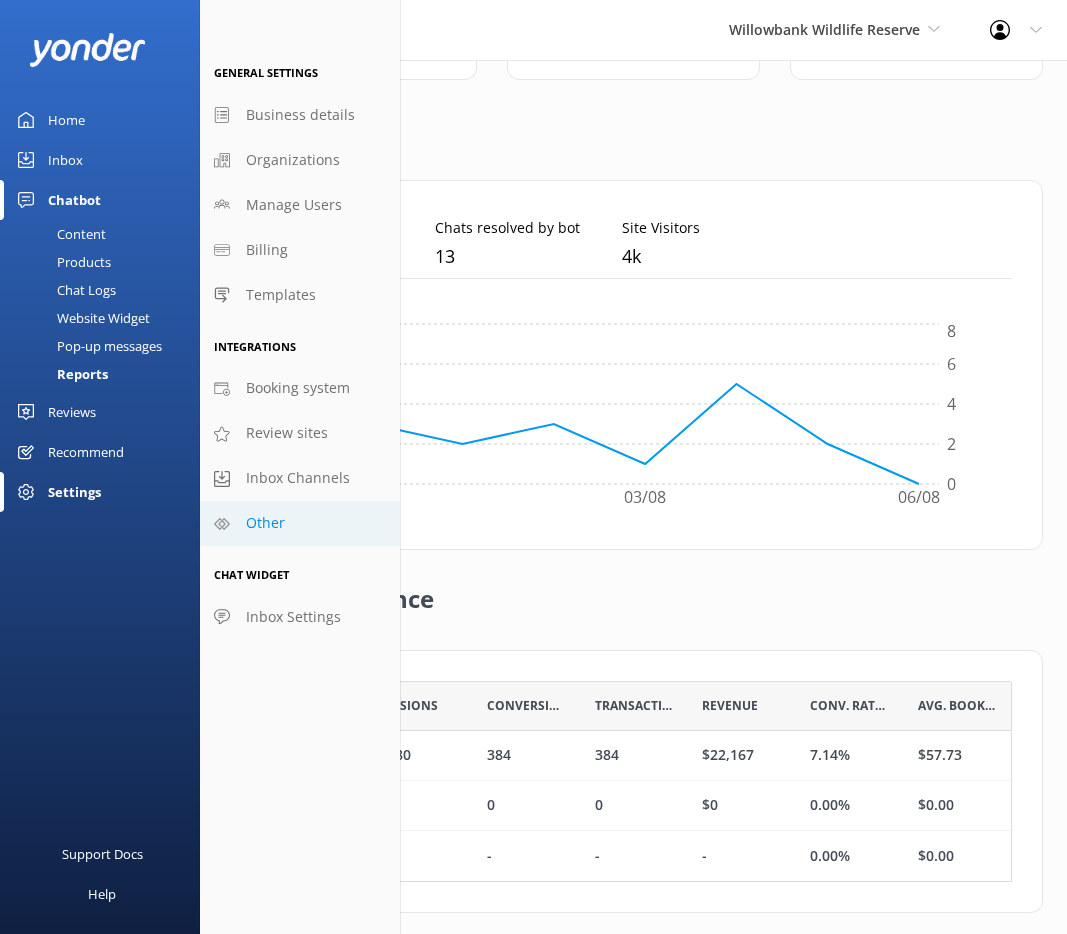 click on "Other" at bounding box center [265, 523] 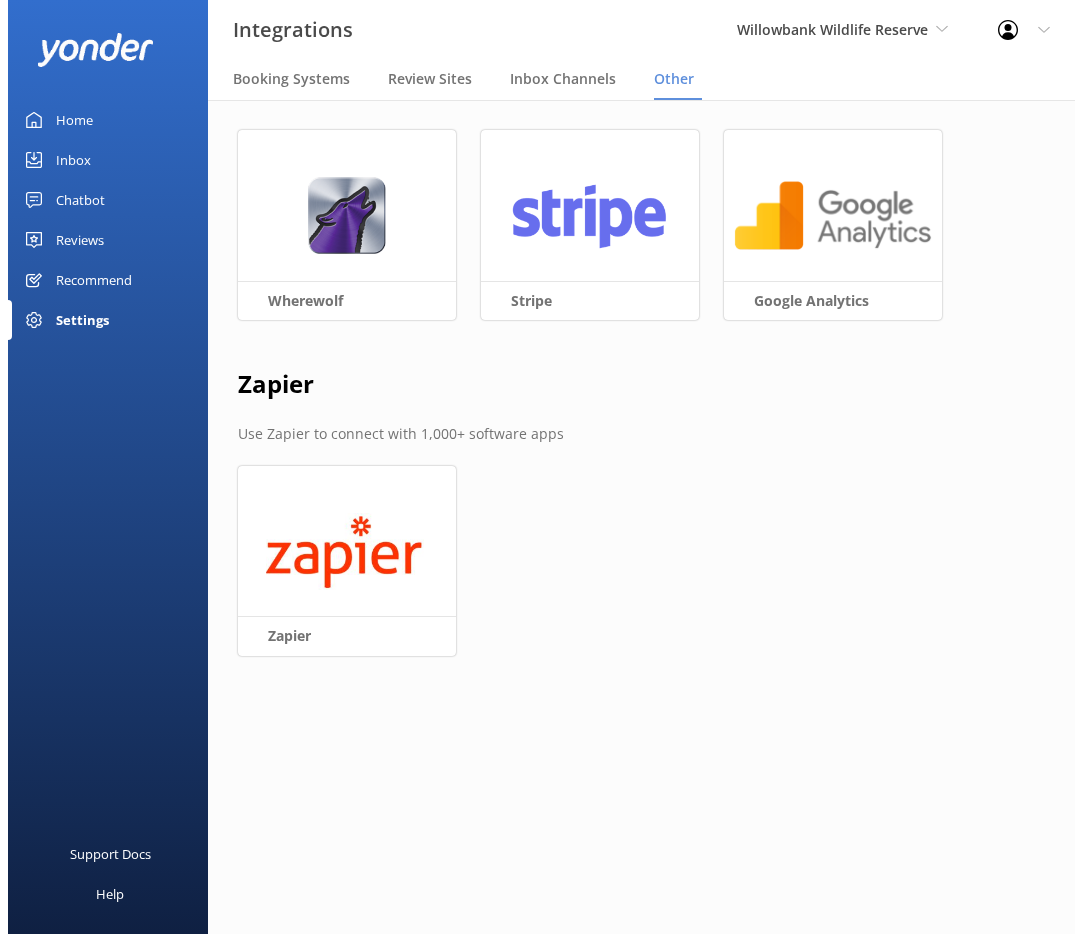 scroll, scrollTop: 0, scrollLeft: 0, axis: both 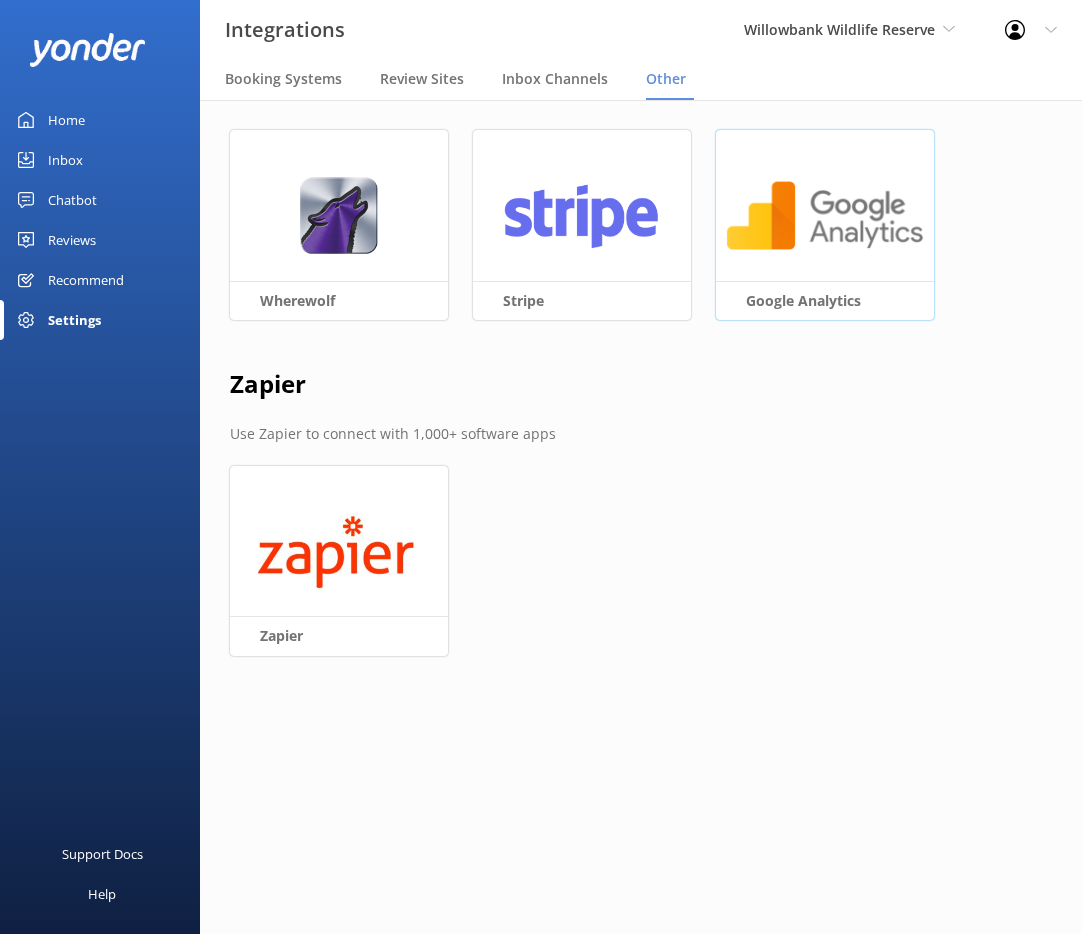 click at bounding box center (825, 215) 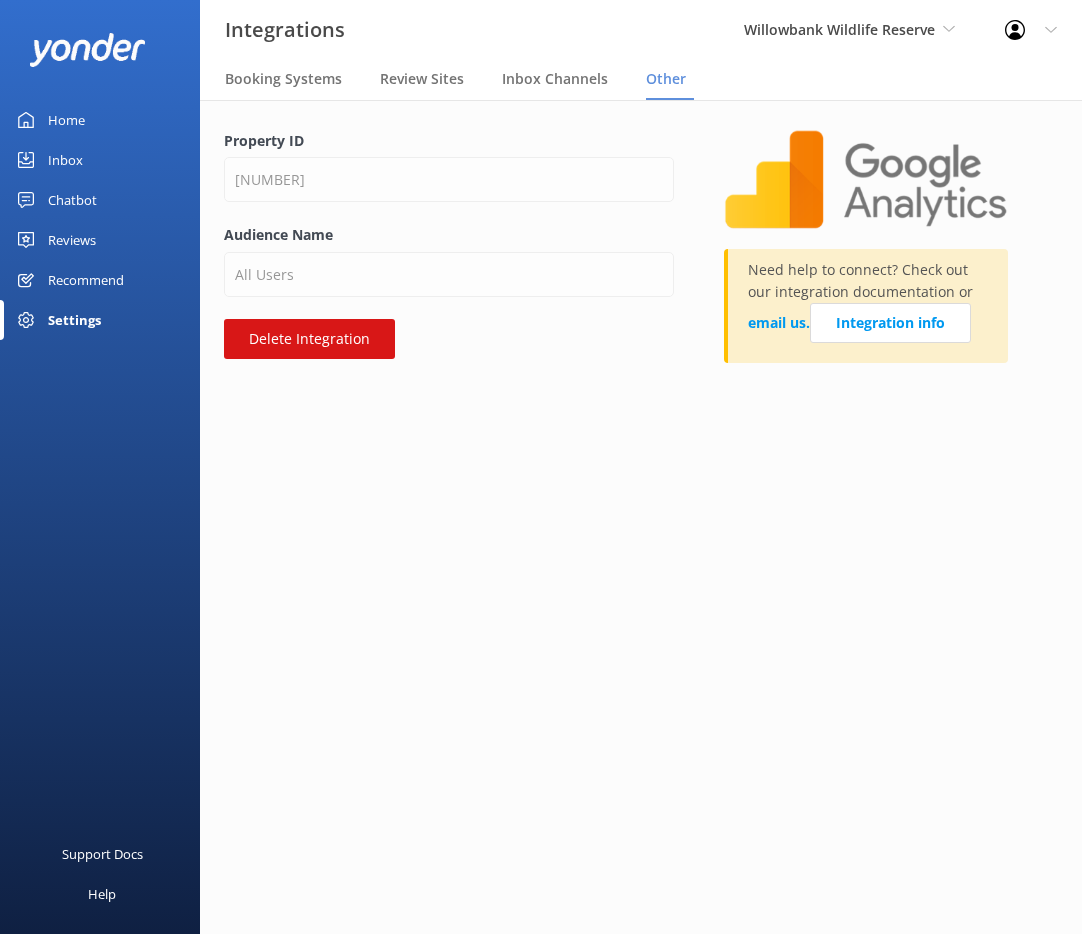 click on "Willowbank Wildlife Reserve GoSkydive New Zealand Yonder Yonder demo Failed Account (Canyon) Lockdown Tours (Wherewolf) Cougar Line Water Taxi South Sea Cruises Simple Separation Whale Watch Kaikoura Aotearoa Surf The Rarotongan Beach Resort Yonder Luxury Suites Yonder Holiday Park Yonder Zipline The Rarotongan Beach Resort Dvorak Expeditions Ziptrek Ecotours Skyline Rotorua Skyline Queenstown Polynesian Spa Bea Salt Lake City Brew Tours Tropical Sailing Skydive Australia Kanazawa Tours MONOPOLY DREAMS Melbourne Pure Milford Wētā Workshop Charleston Culinary Tours YonderNotificationsTest Real NZ The Captain Southern Discoveries Southern Discoveries Zen Tubing Arizona Safari Jeep Tours Real NZ AJ Hackett Bungy New Zealand Seas the Day Charters Whale Watch Kaikoura San Juan Cruises Paddle Pub Daytona Beach" at bounding box center (849, 30) 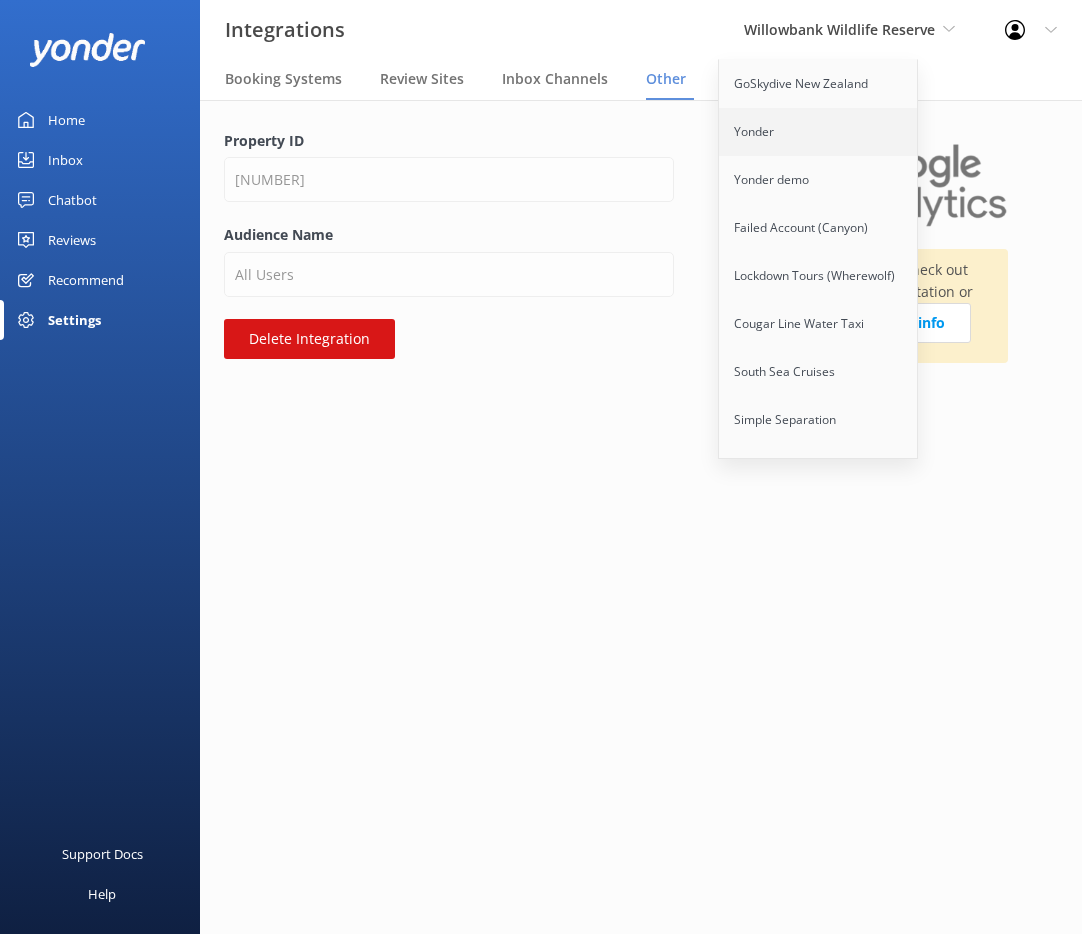 click on "Yonder" at bounding box center [819, 132] 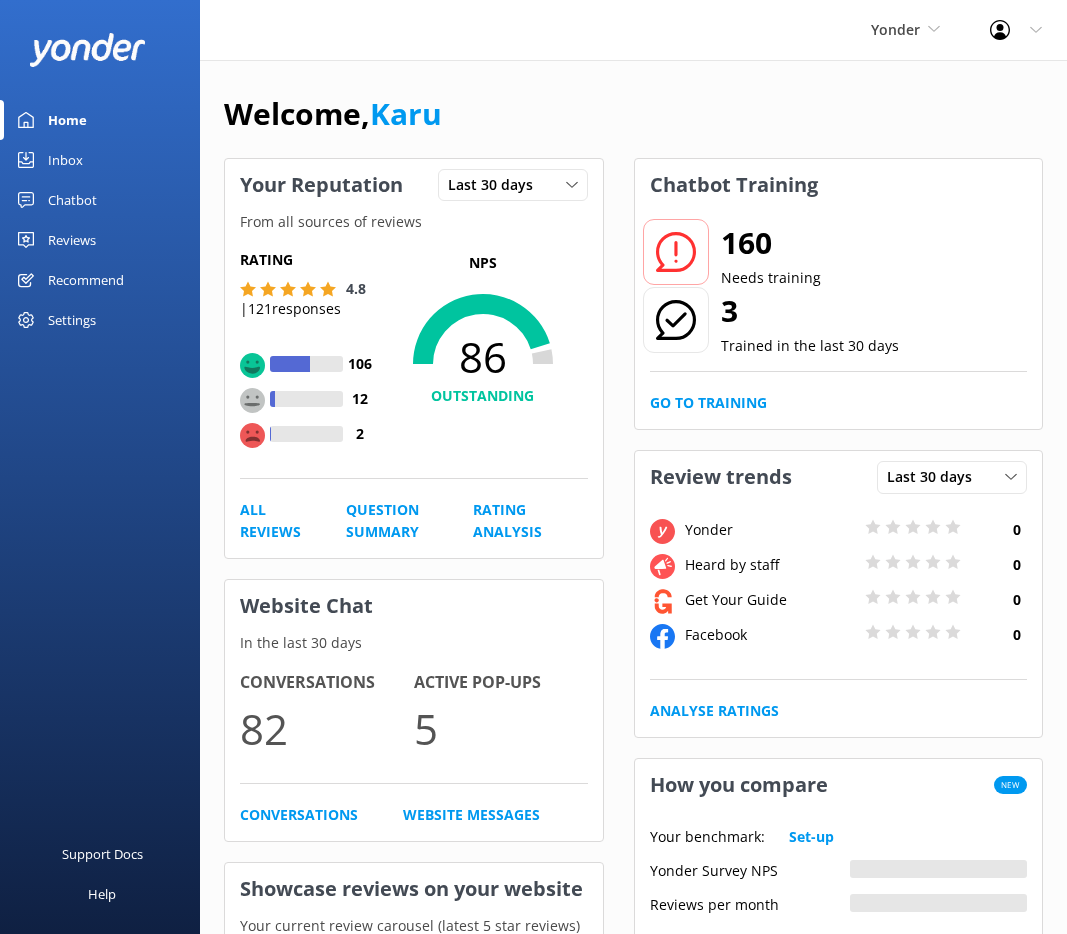 click on "Settings" at bounding box center [72, 320] 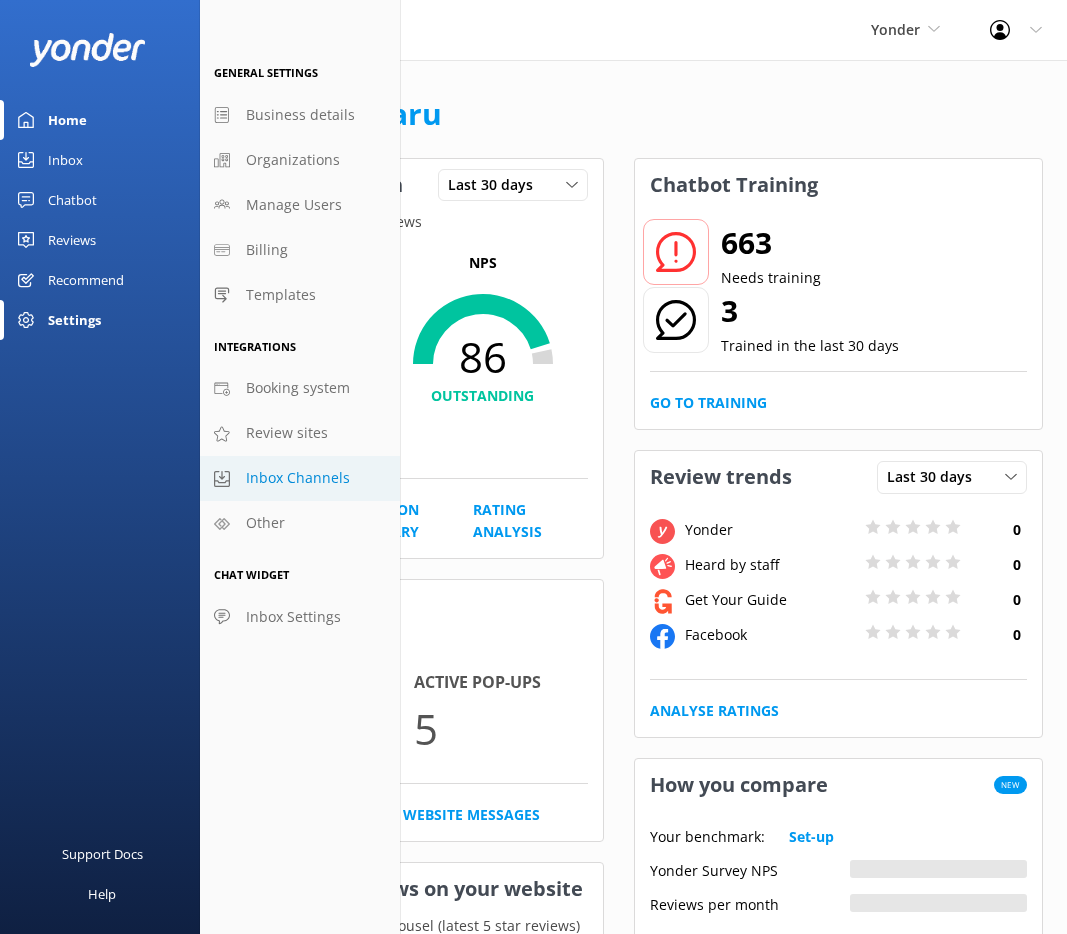 click on "Inbox Channels" at bounding box center [298, 478] 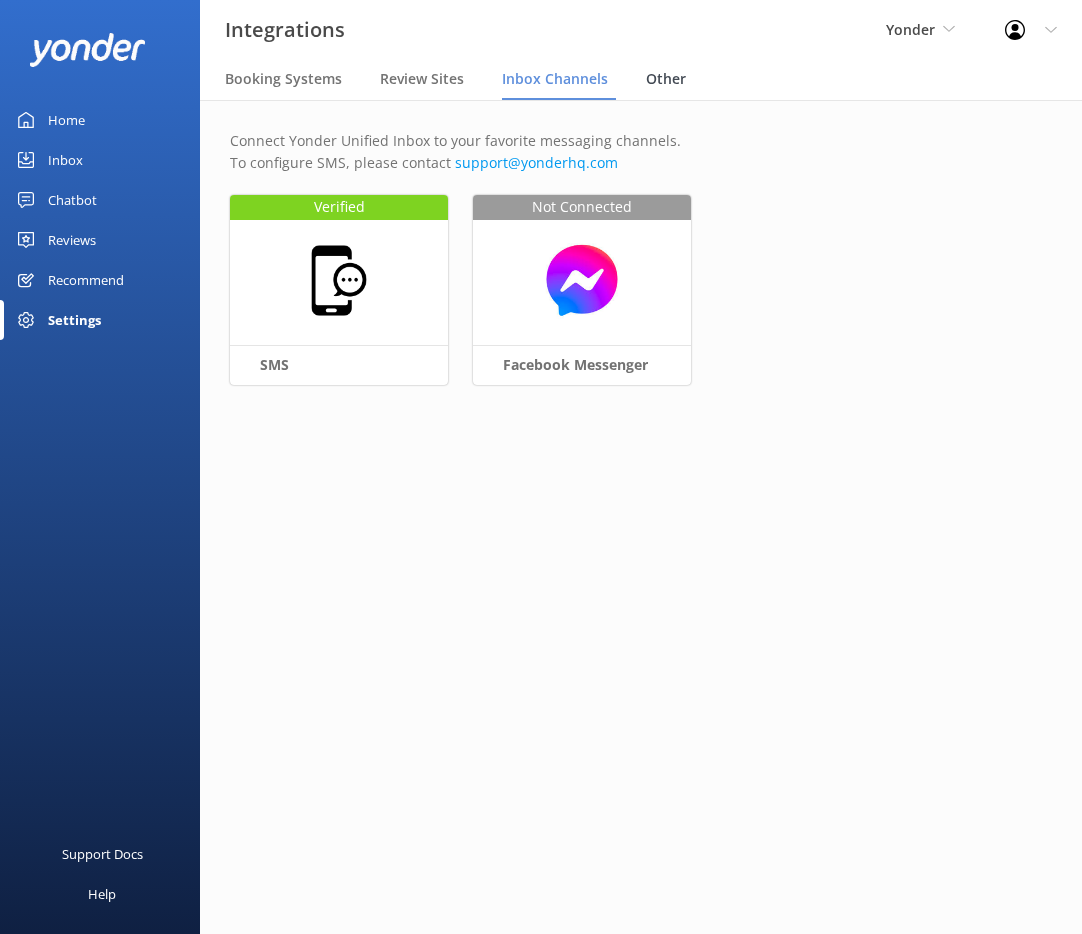 click on "Other" at bounding box center [666, 79] 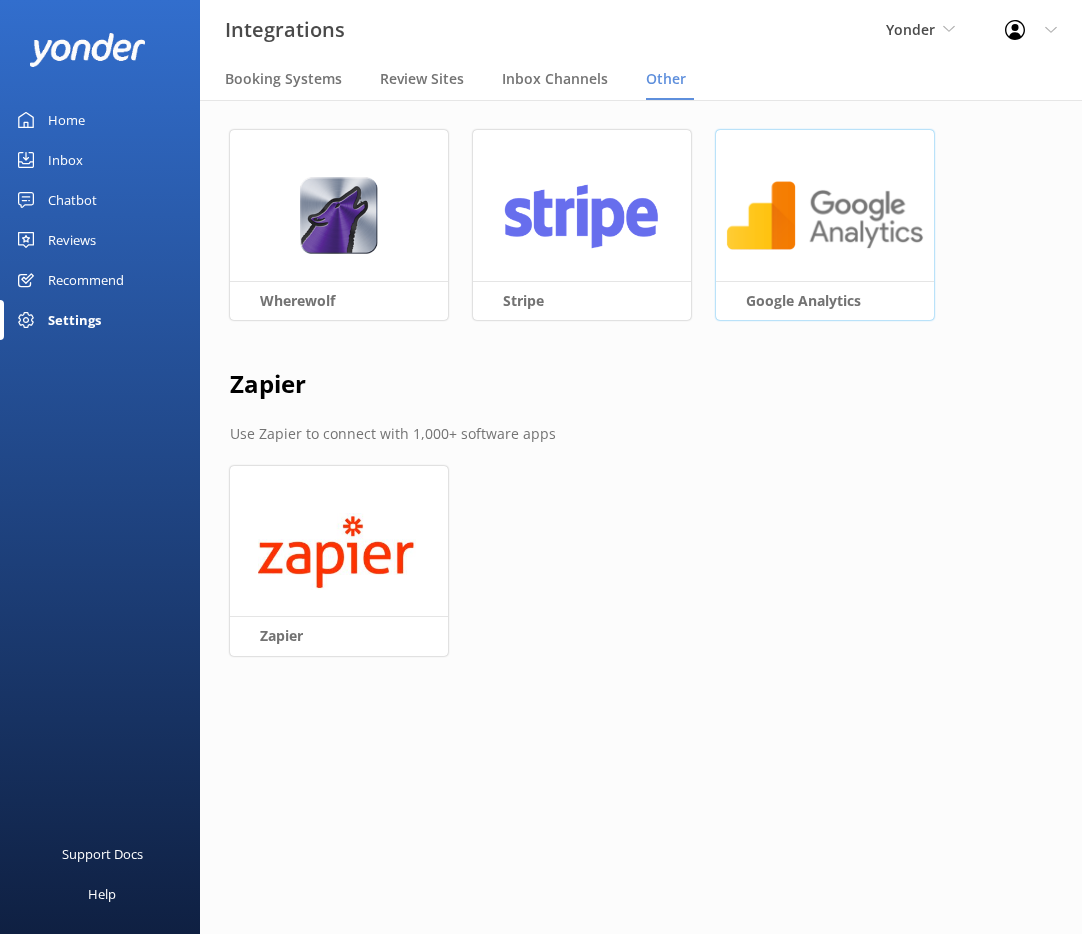 click at bounding box center [825, 215] 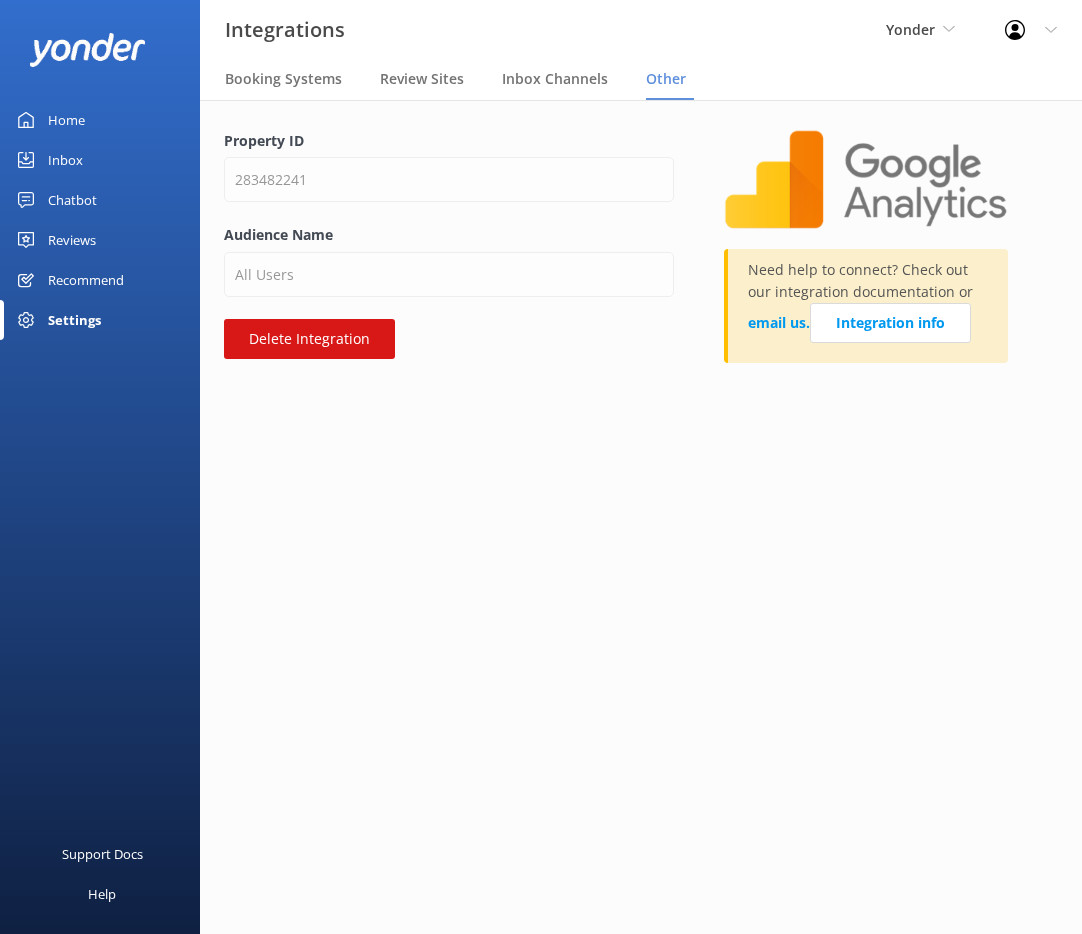 click on "Yonder GoSkydive New Zealand Yonder Yonder demo Failed Account (Canyon) Lockdown Tours (Wherewolf) Cougar Line Water Taxi South Sea Cruises Simple Separation Whale Watch Kaikoura Aotearoa Surf The Rarotongan Beach Resort Yonder Luxury Suites Yonder Holiday Park Yonder Zipline The Rarotongan Beach Resort Dvorak Expeditions Ziptrek Ecotours Skyline Rotorua Skyline Queenstown Polynesian Spa Bea Salt Lake City Brew Tours Tropical Sailing Skydive Australia Kanazawa Tours MONOPOLY DREAMS Melbourne Pure Milford Wētā Workshop Charleston Culinary Tours YonderNotificationsTest Real NZ The Captain Southern Discoveries Southern Discoveries Zen Tubing Arizona Safari Jeep Tours Real NZ AJ Hackett Bungy New Zealand Seas the Day Charters Whale Watch Kaikoura San Juan Cruises Paddle Pub Daytona Beach" at bounding box center (920, 30) 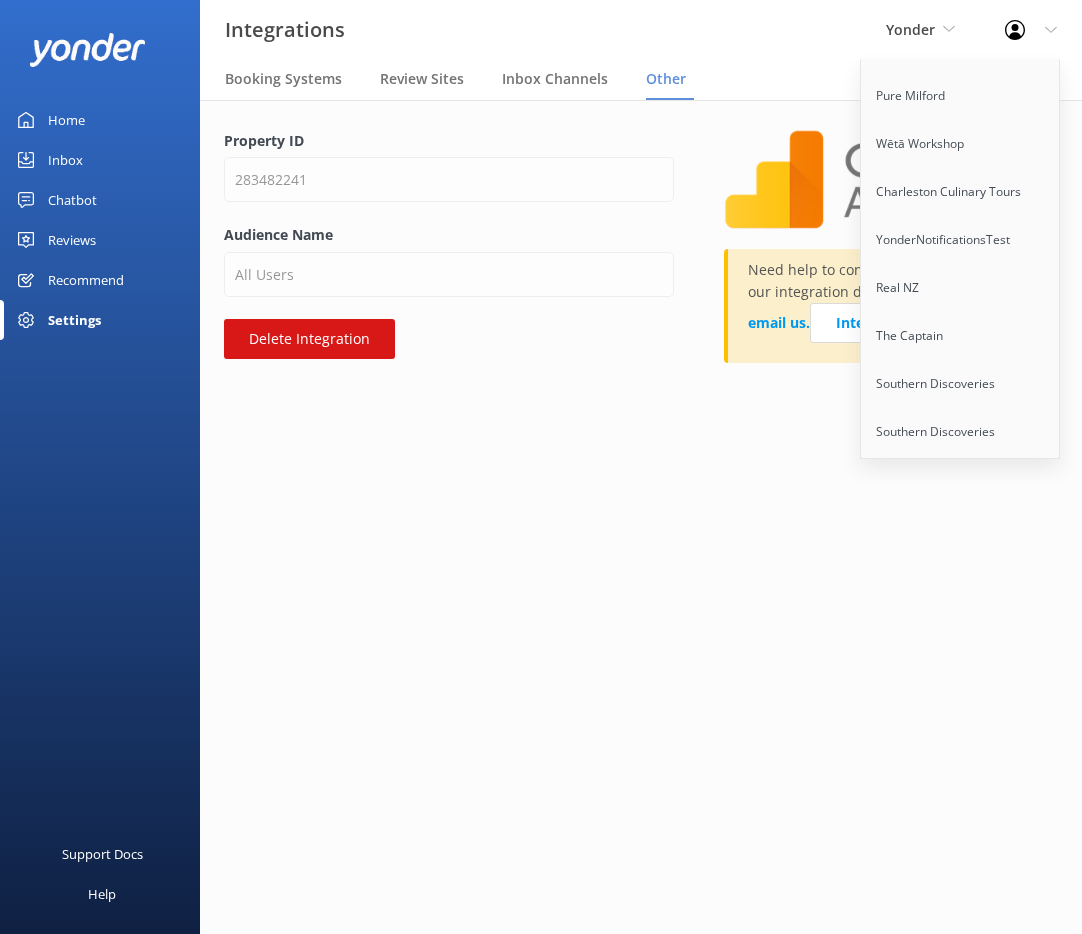 scroll, scrollTop: 1654, scrollLeft: 0, axis: vertical 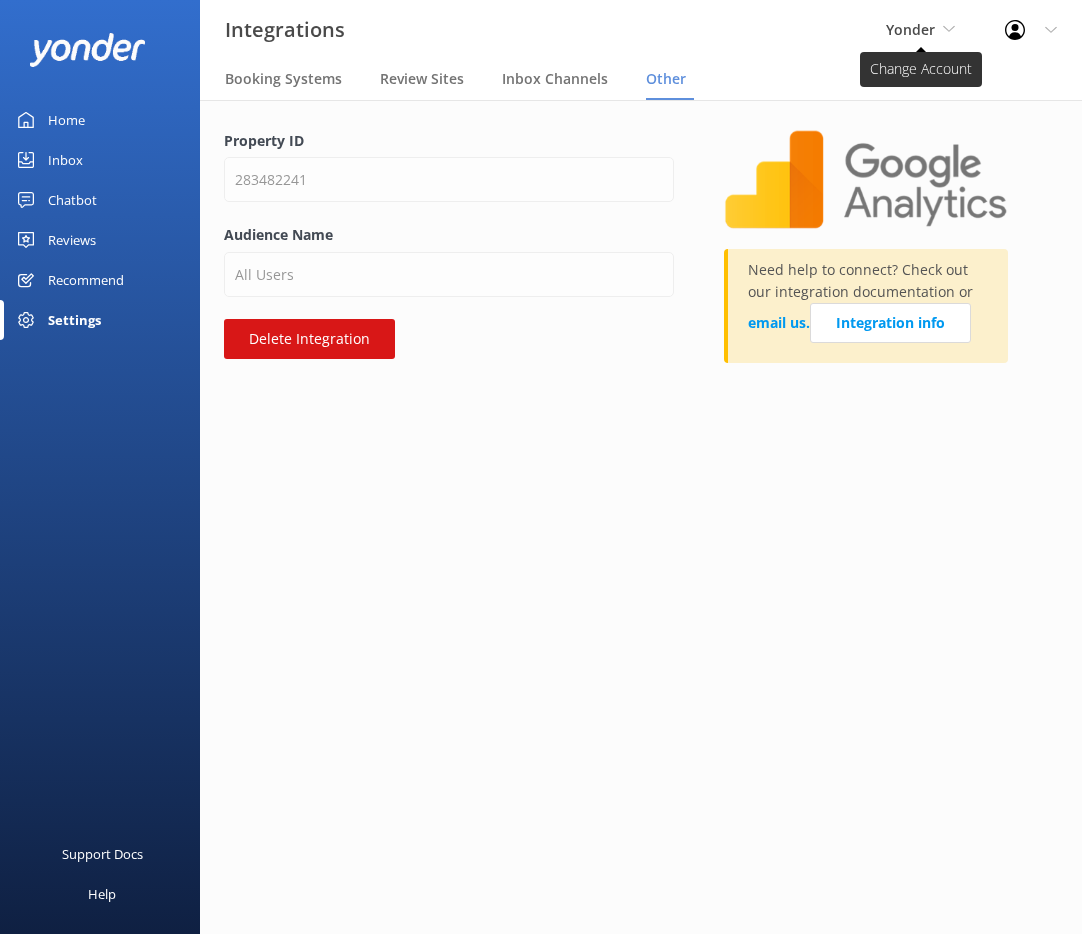click on "Yonder" at bounding box center [910, 29] 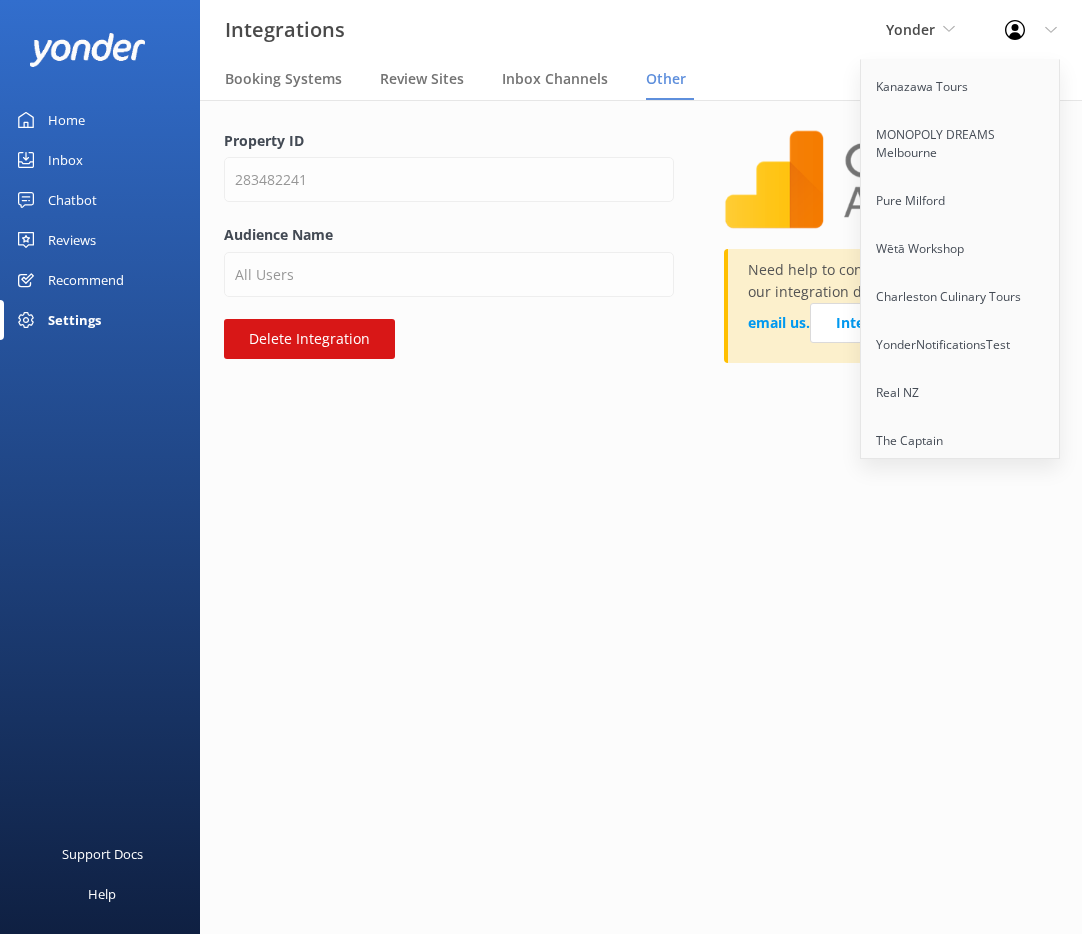 scroll, scrollTop: 1146, scrollLeft: 0, axis: vertical 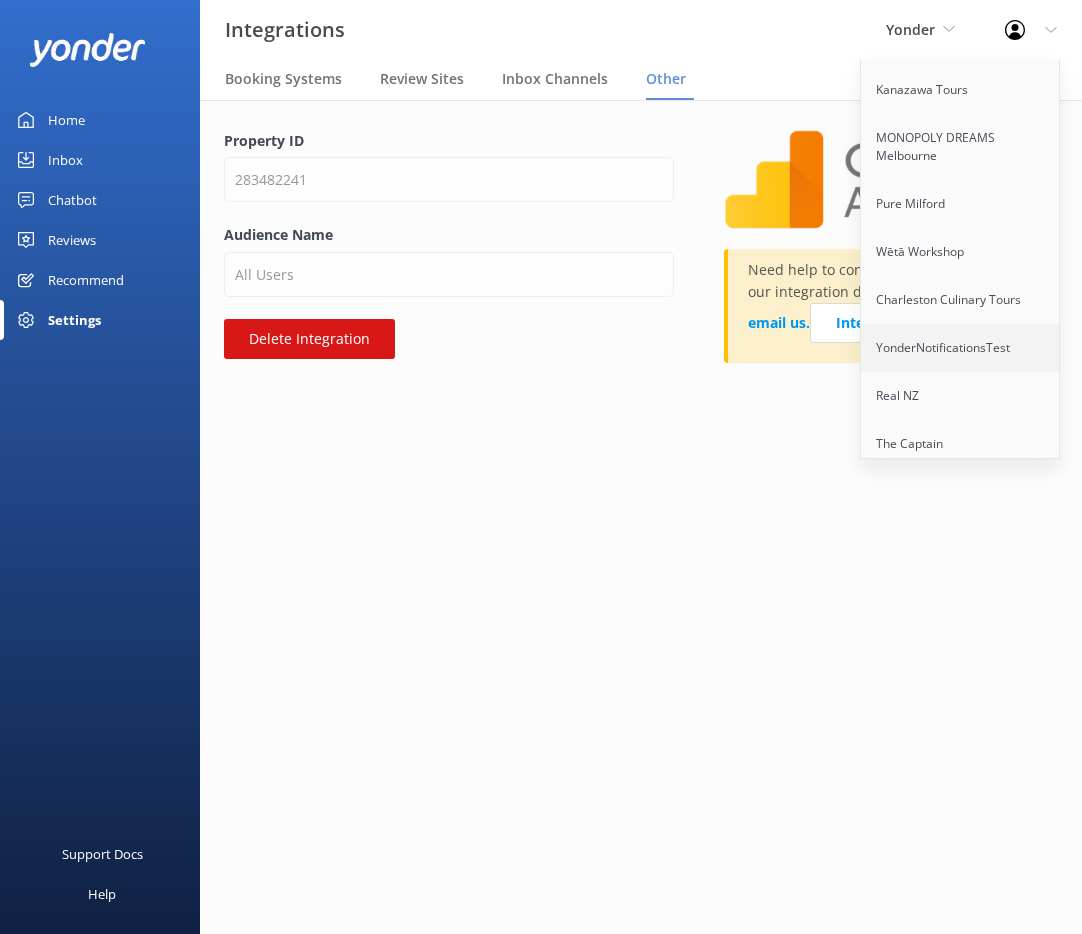 click on "YonderNotificationsTest" at bounding box center (961, 348) 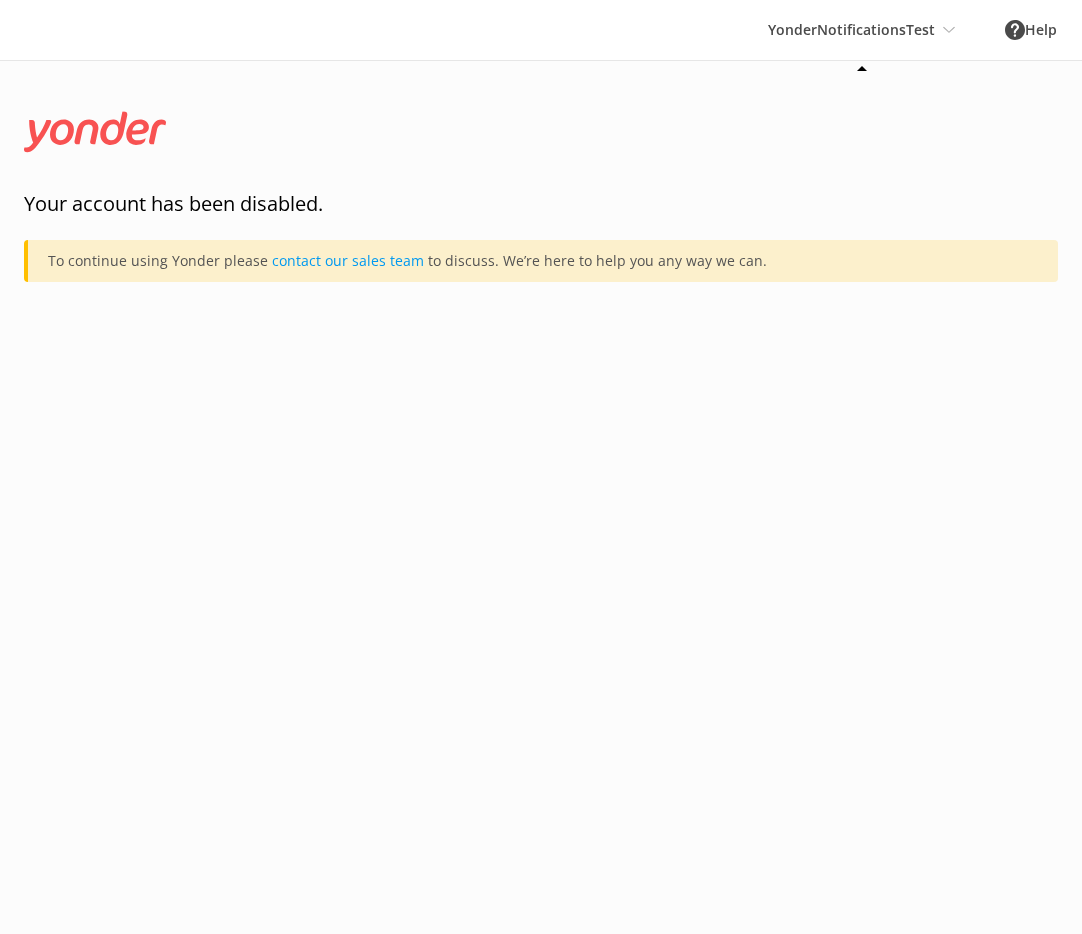 click on "YonderNotificationsTest GoSkydive New Zealand Yonder Yonder demo Failed Account (Canyon) Lockdown Tours (Wherewolf) Cougar Line Water Taxi South Sea Cruises Simple Separation Whale Watch Kaikoura Aotearoa Surf The Rarotongan Beach Resort Yonder Luxury Suites Yonder Holiday Park Yonder Zipline The Rarotongan Beach Resort Dvorak Expeditions Ziptrek Ecotours Skyline Rotorua Skyline Queenstown Polynesian Spa Bea Salt Lake City Brew Tours Tropical Sailing Skydive Australia Kanazawa Tours MONOPOLY DREAMS Melbourne Pure Milford Wētā Workshop Charleston Culinary Tours YonderNotificationsTest Real NZ The Captain Southern Discoveries Southern Discoveries Zen Tubing Arizona Safari Jeep Tours Real NZ AJ Hackett Bungy New Zealand Seas the Day Charters Whale Watch Kaikoura San Juan Cruises Paddle Pub Daytona Beach" at bounding box center (861, 30) 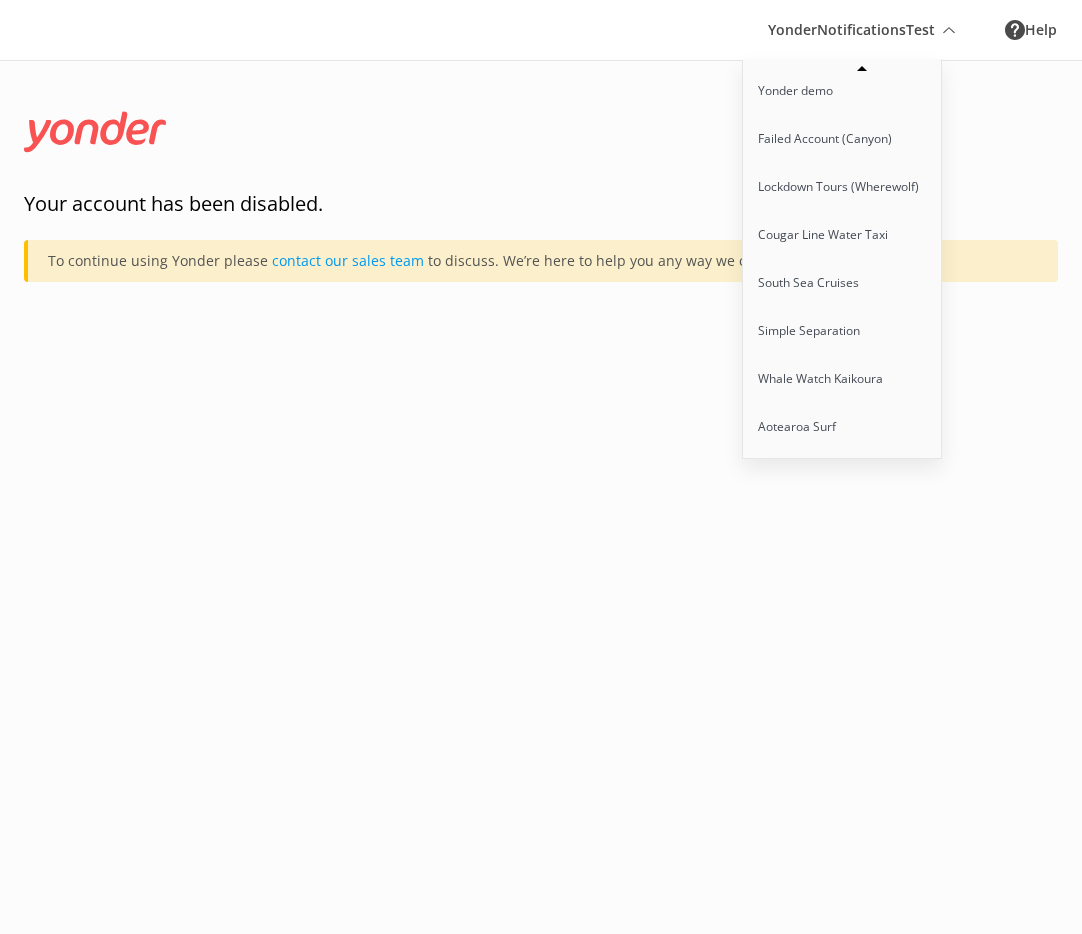 scroll, scrollTop: 0, scrollLeft: 0, axis: both 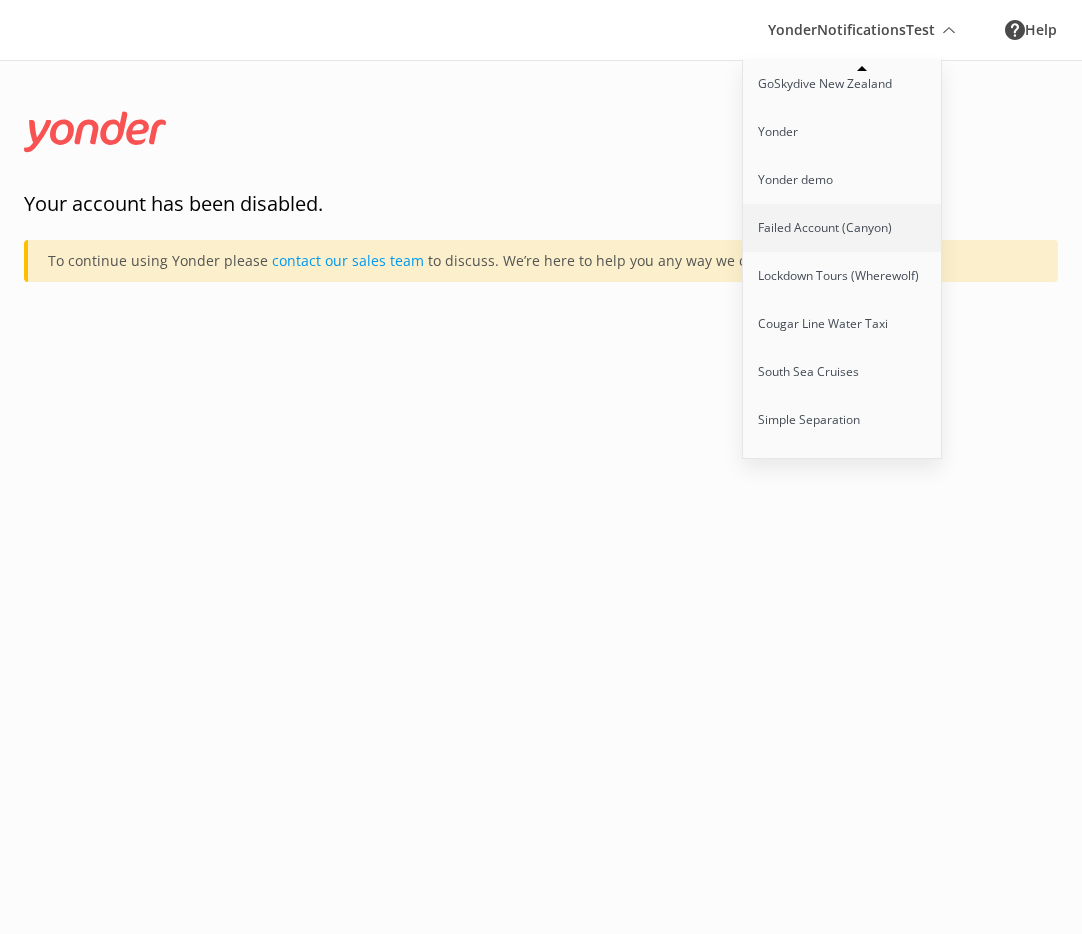 click on "Failed Account (Canyon)" at bounding box center (843, 228) 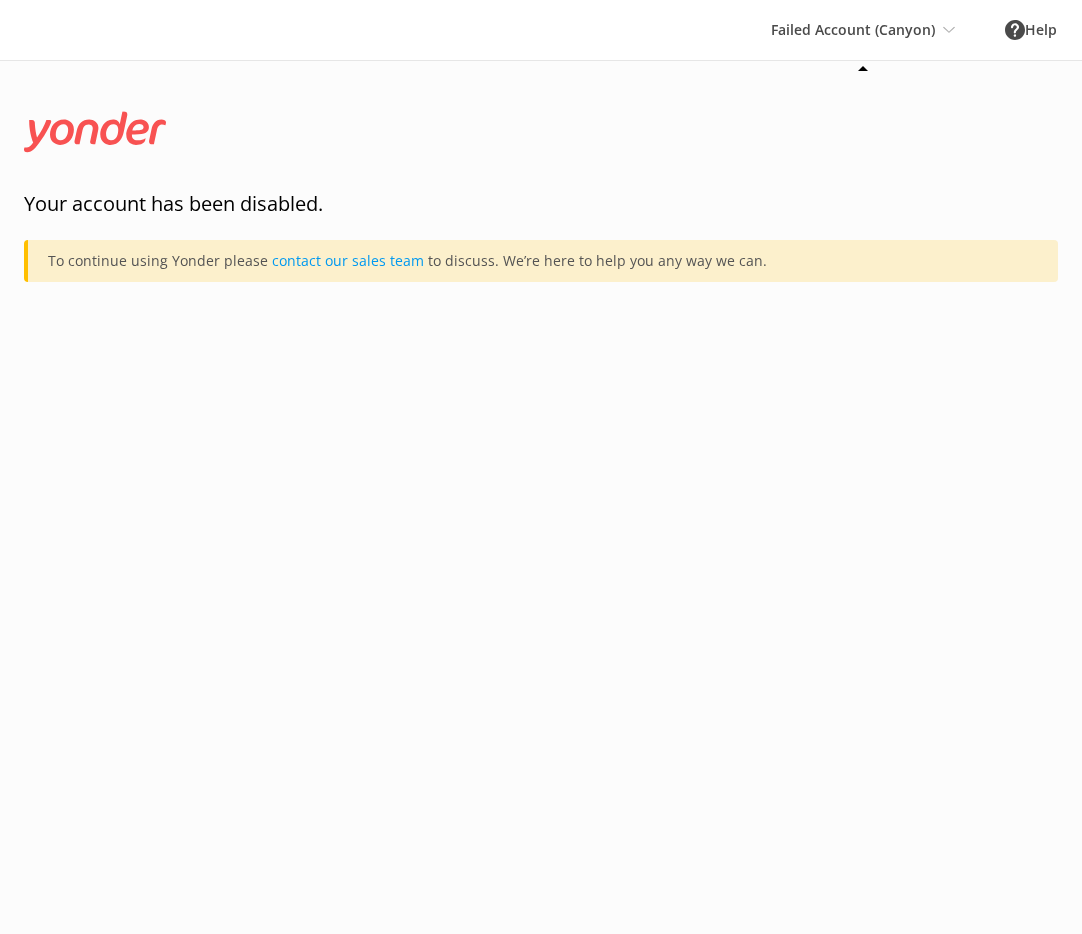 click on "Failed Account (Canyon) GoSkydive New Zealand Yonder Yonder demo Failed Account (Canyon) Lockdown Tours (Wherewolf) Cougar Line Water Taxi South Sea Cruises Simple Separation Whale Watch Kaikoura Aotearoa Surf The Rarotongan Beach Resort Yonder Luxury Suites Yonder Holiday Park Yonder Zipline The Rarotongan Beach Resort Dvorak Expeditions Ziptrek Ecotours Skyline Rotorua Skyline Queenstown Polynesian Spa Bea Salt Lake City Brew Tours Tropical Sailing Skydive Australia Kanazawa Tours MONOPOLY DREAMS Melbourne Pure Milford Wētā Workshop Charleston Culinary Tours YonderNotificationsTest Real NZ The Captain Southern Discoveries Southern Discoveries Zen Tubing Arizona Safari Jeep Tours Real NZ AJ Hackett Bungy New Zealand Seas the Day Charters Whale Watch Kaikoura San Juan Cruises Paddle Pub Daytona Beach" at bounding box center [863, 30] 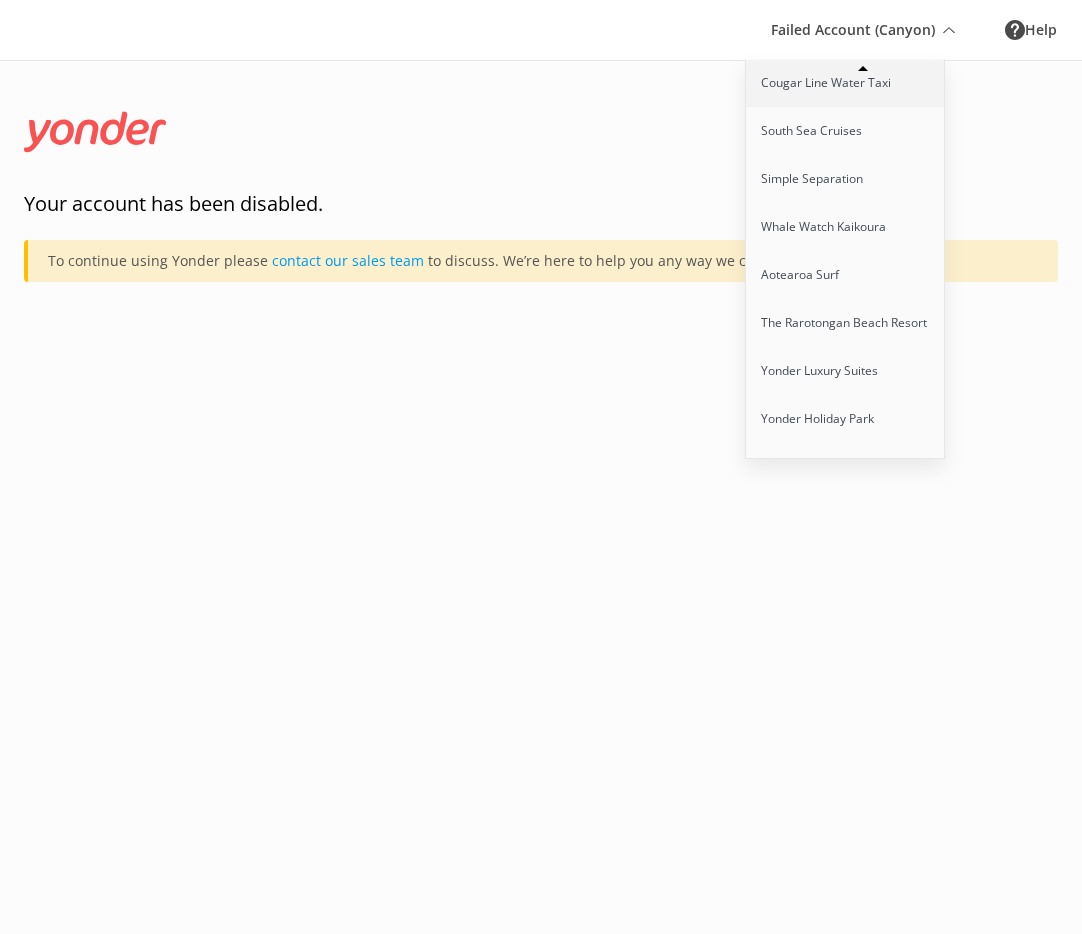 scroll, scrollTop: 427, scrollLeft: 0, axis: vertical 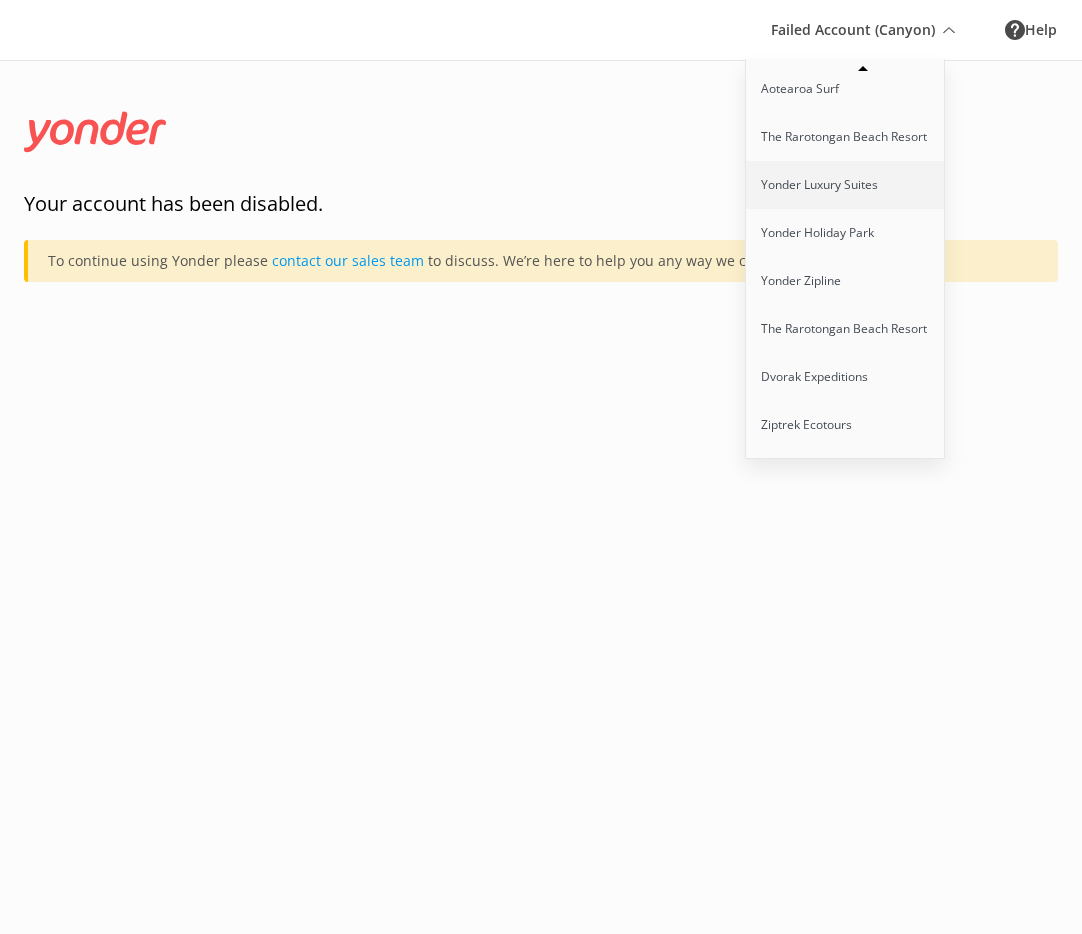 click on "Yonder Luxury Suites" at bounding box center [846, 185] 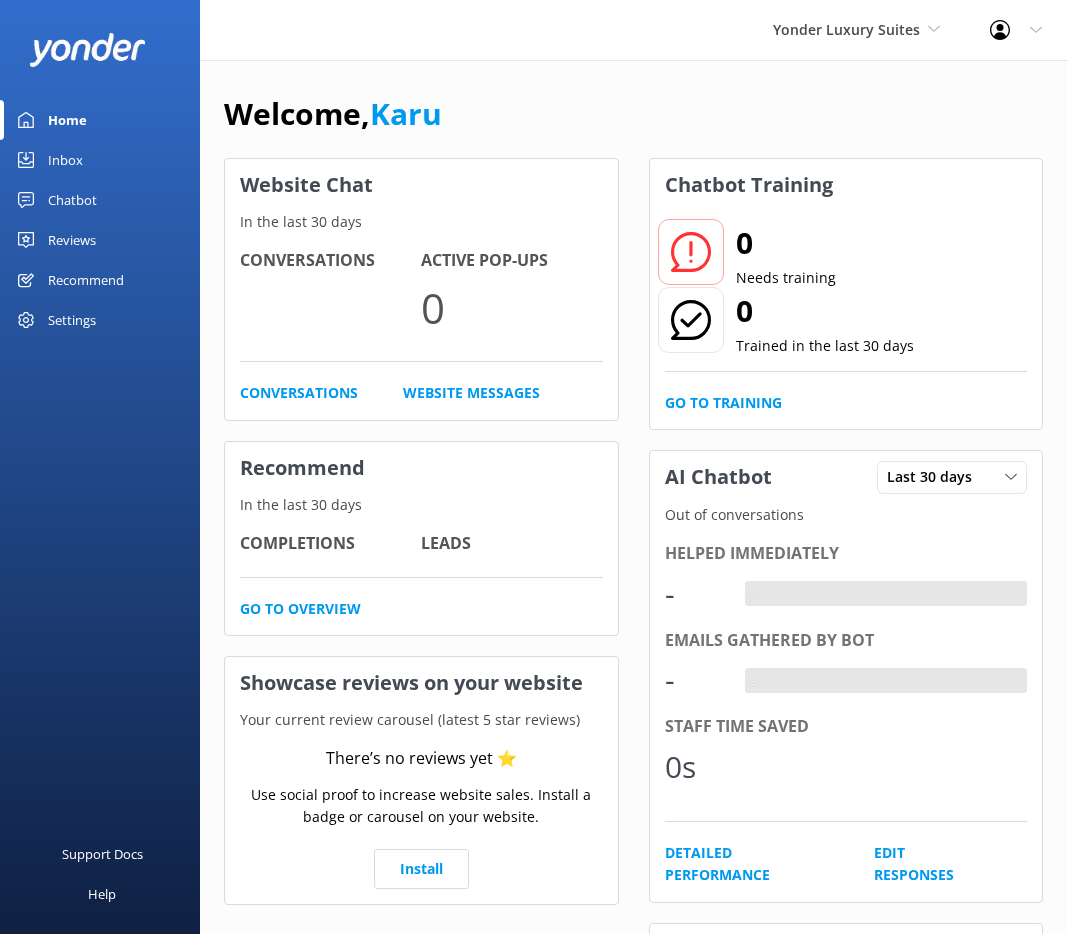 click on "Settings" at bounding box center (100, 320) 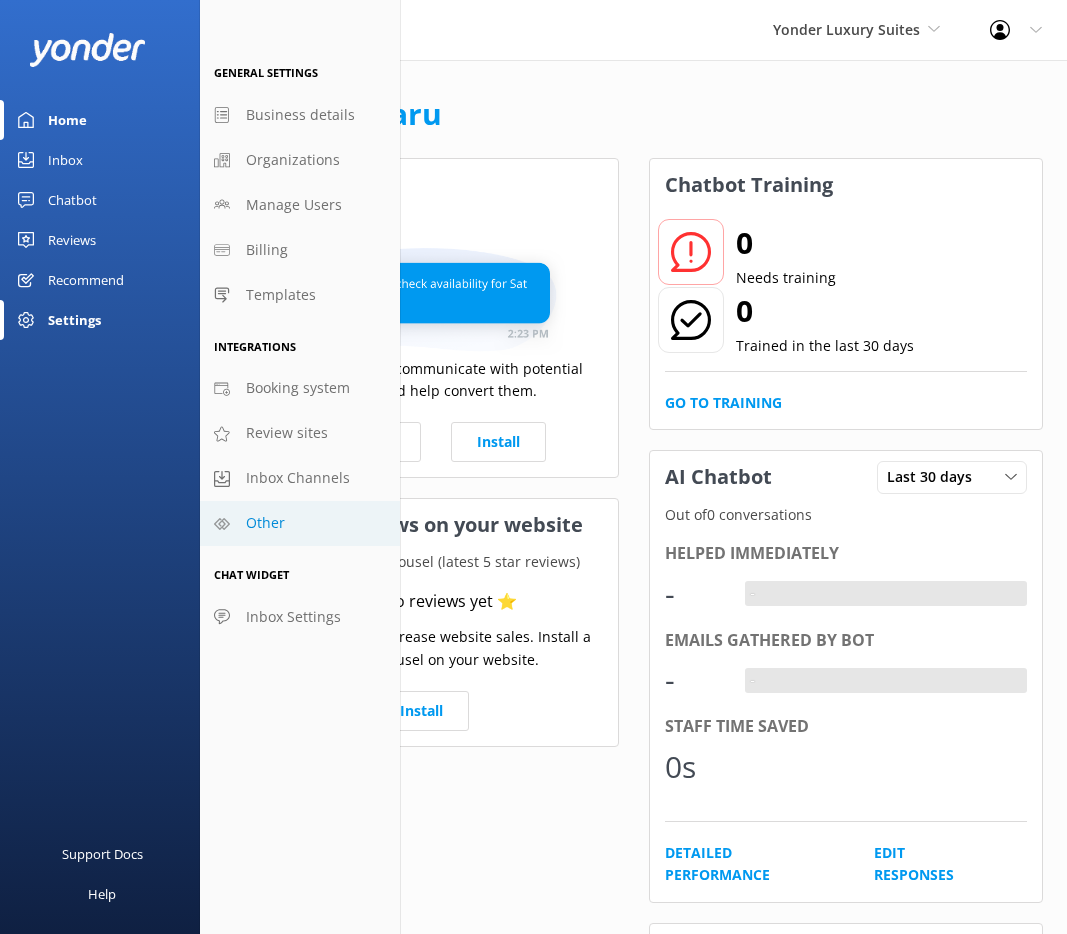 click on "Other" at bounding box center (300, 523) 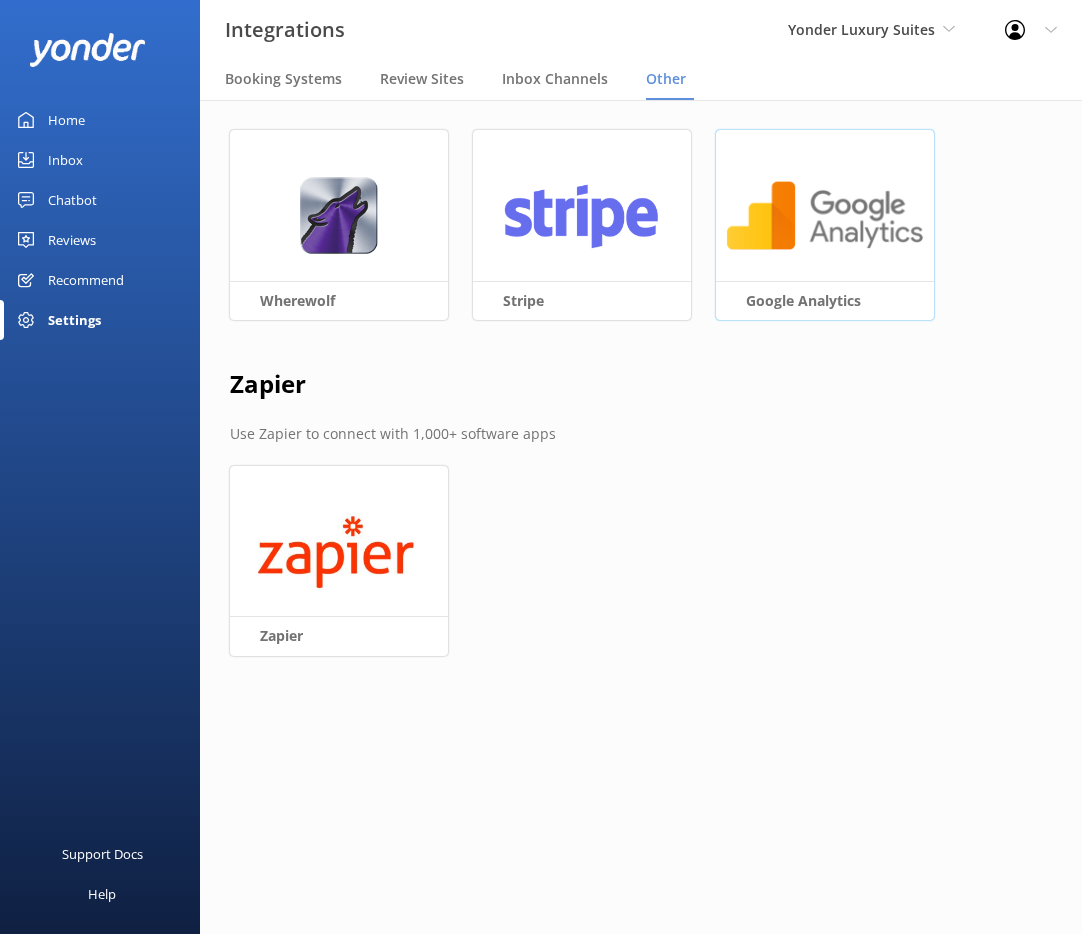 click at bounding box center [825, 215] 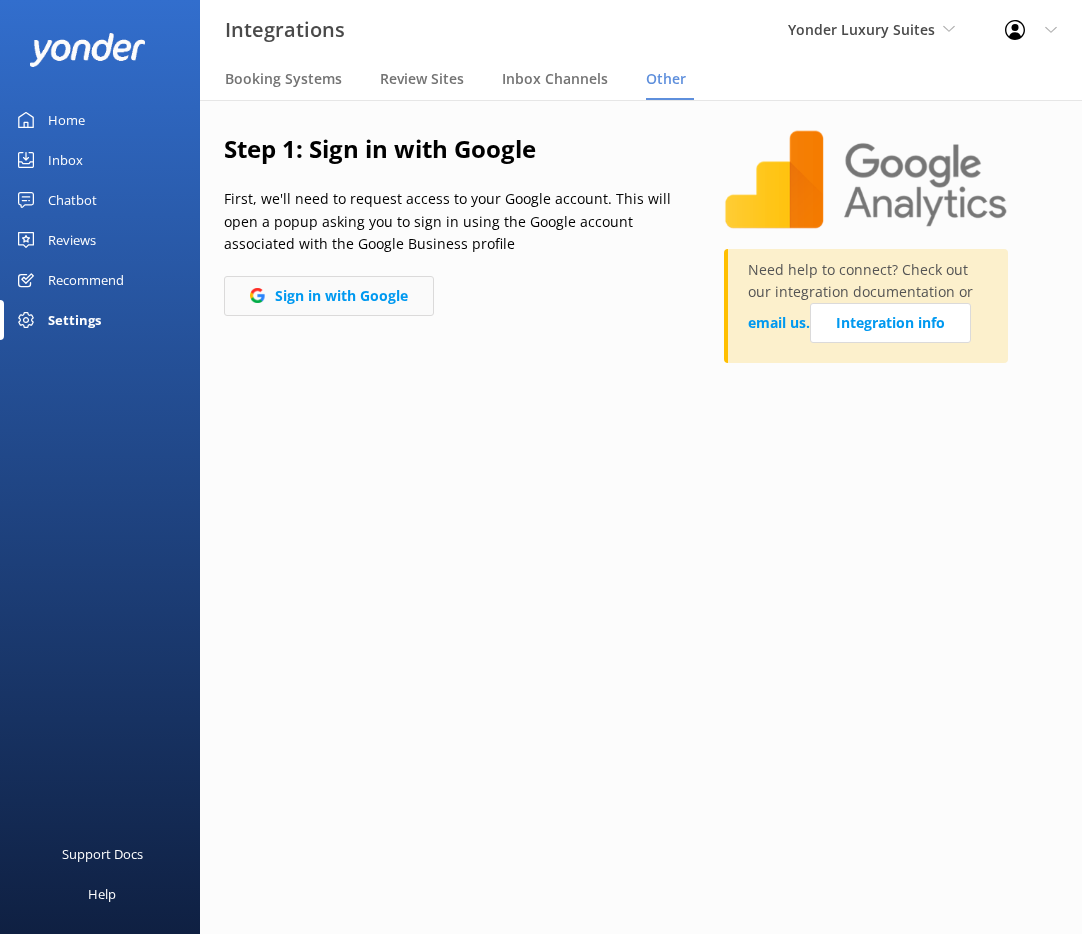 click on "Sign in with Google" at bounding box center (329, 296) 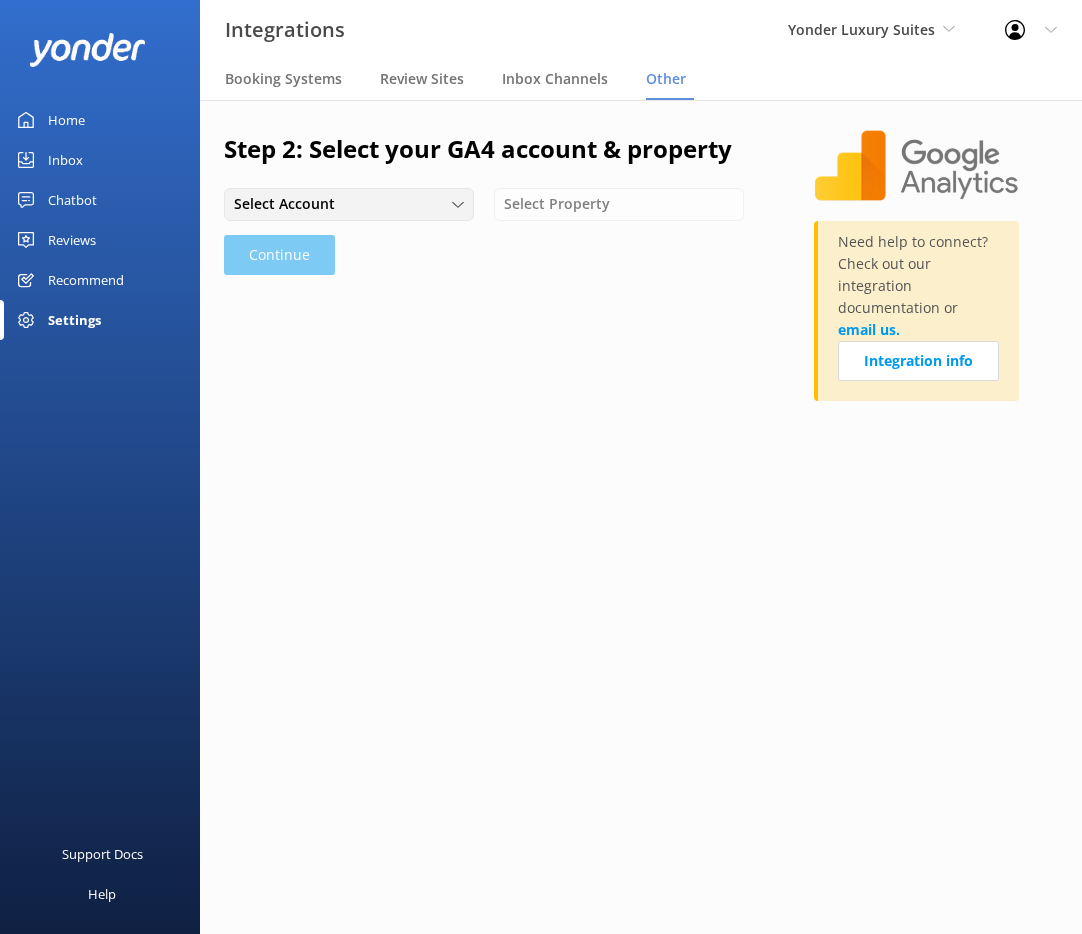 click on "Select Account" at bounding box center [349, 204] 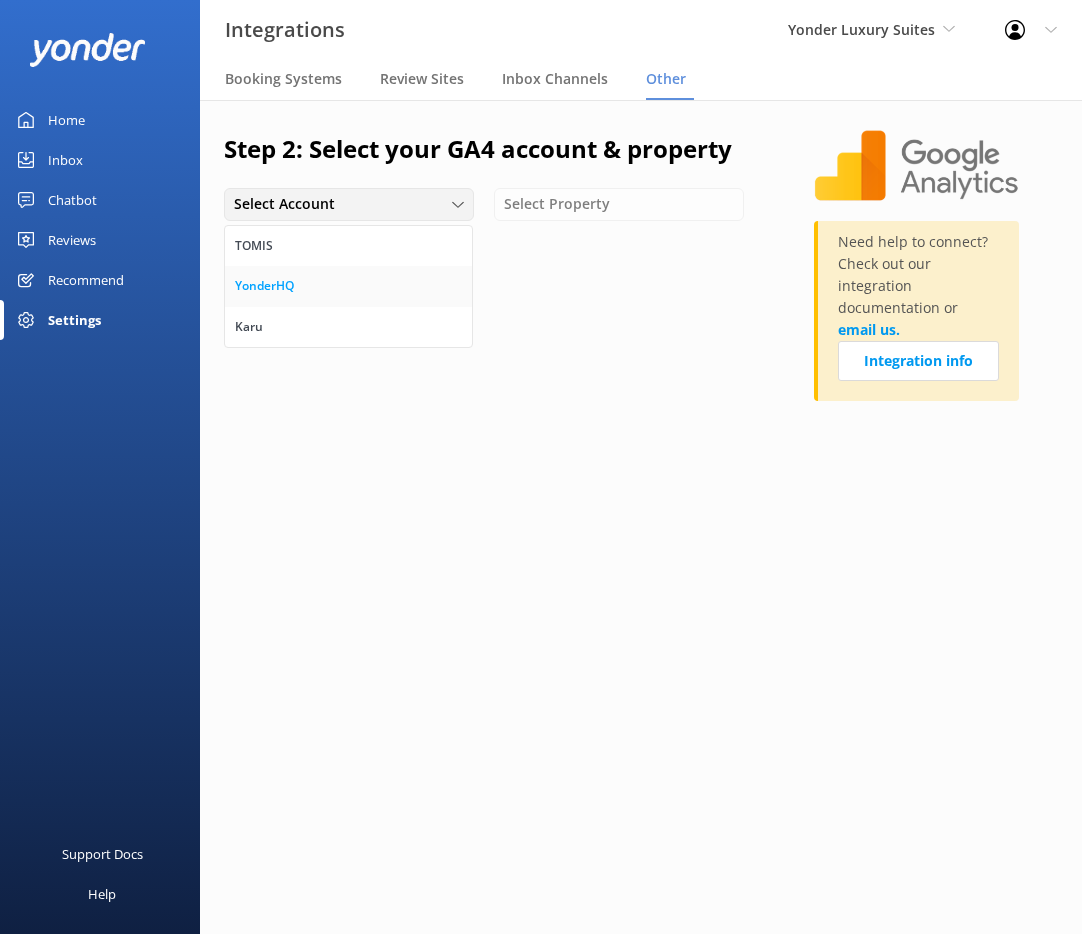 click on "YonderHQ" at bounding box center (348, 286) 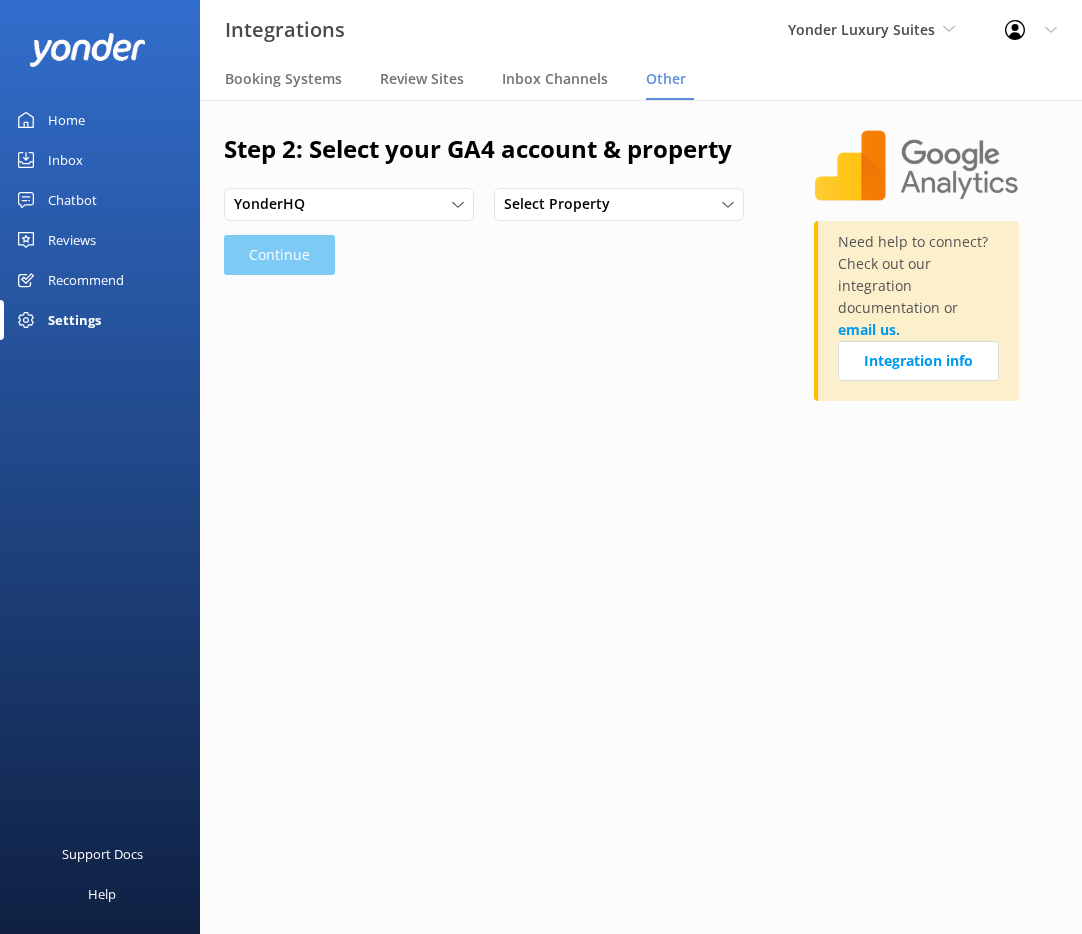 click on "Select Property" at bounding box center [619, 204] 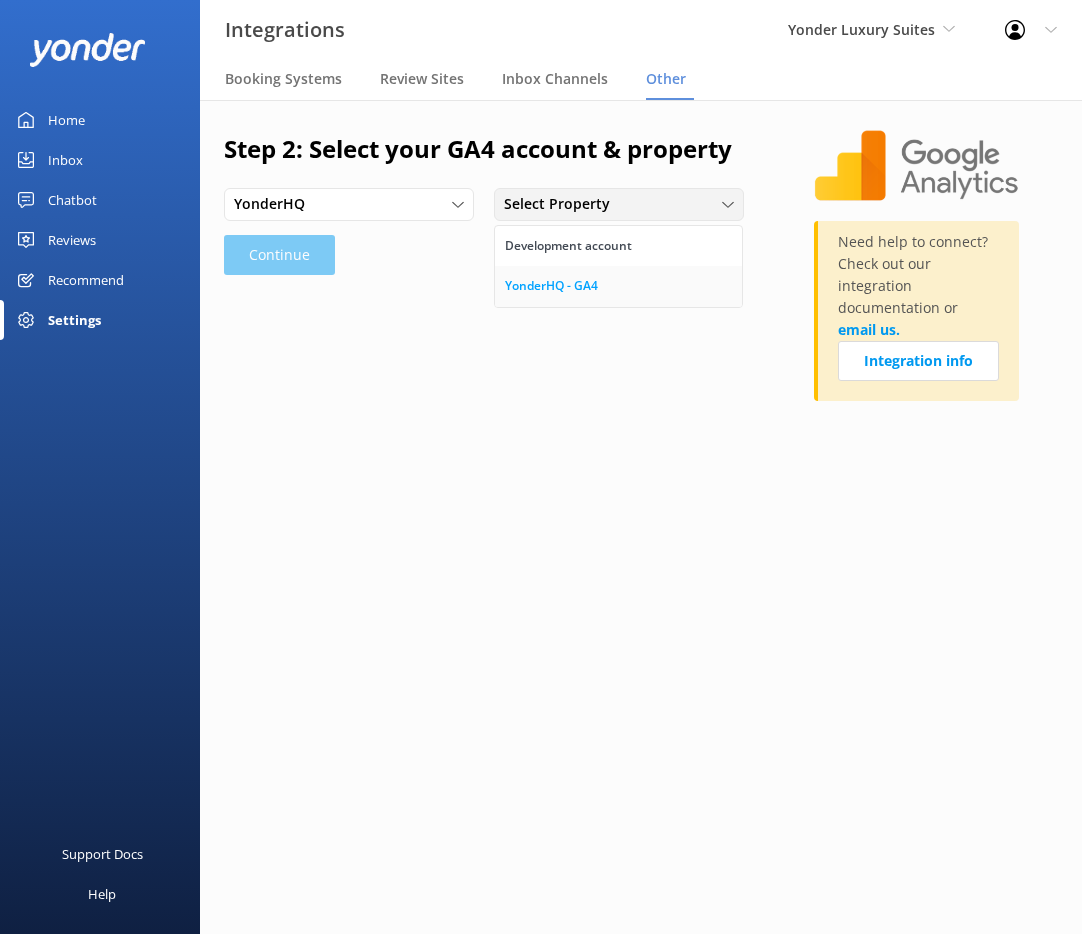click on "YonderHQ - GA4" at bounding box center [551, 286] 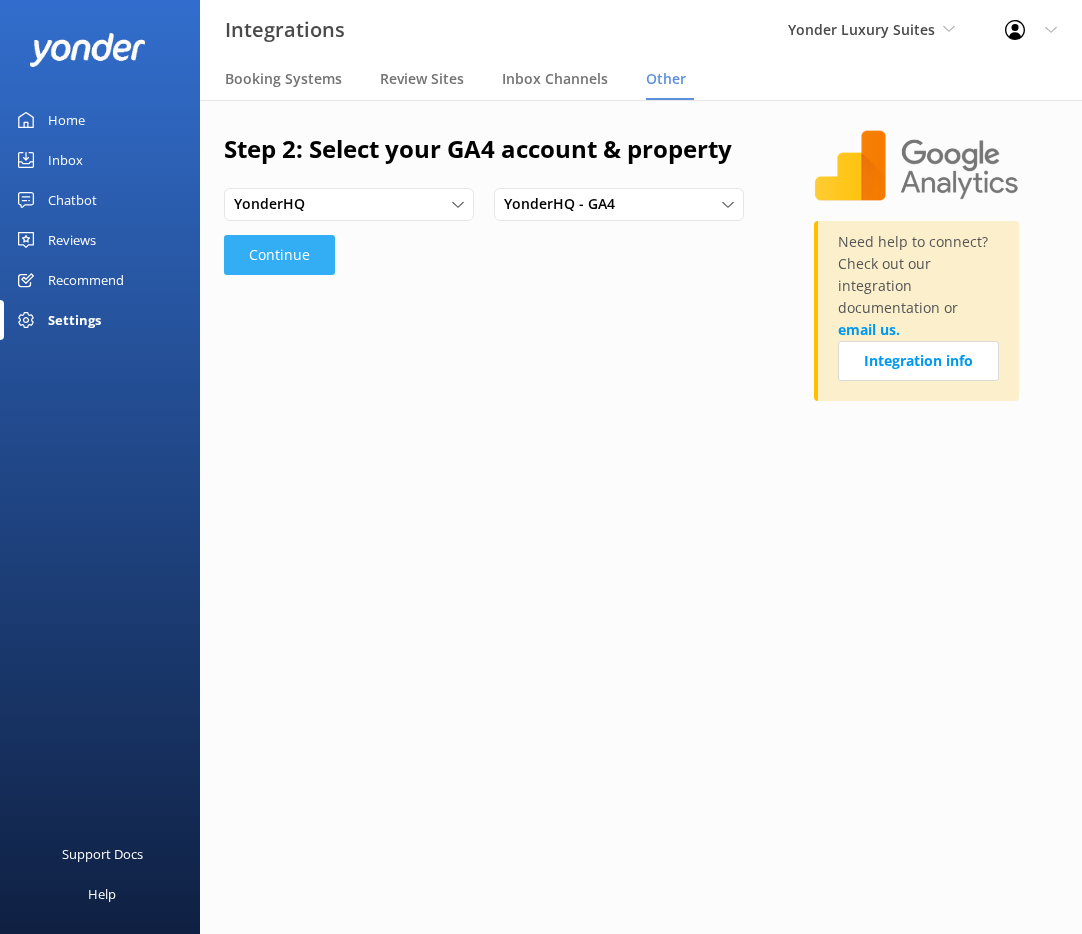 click on "Continue" at bounding box center [279, 255] 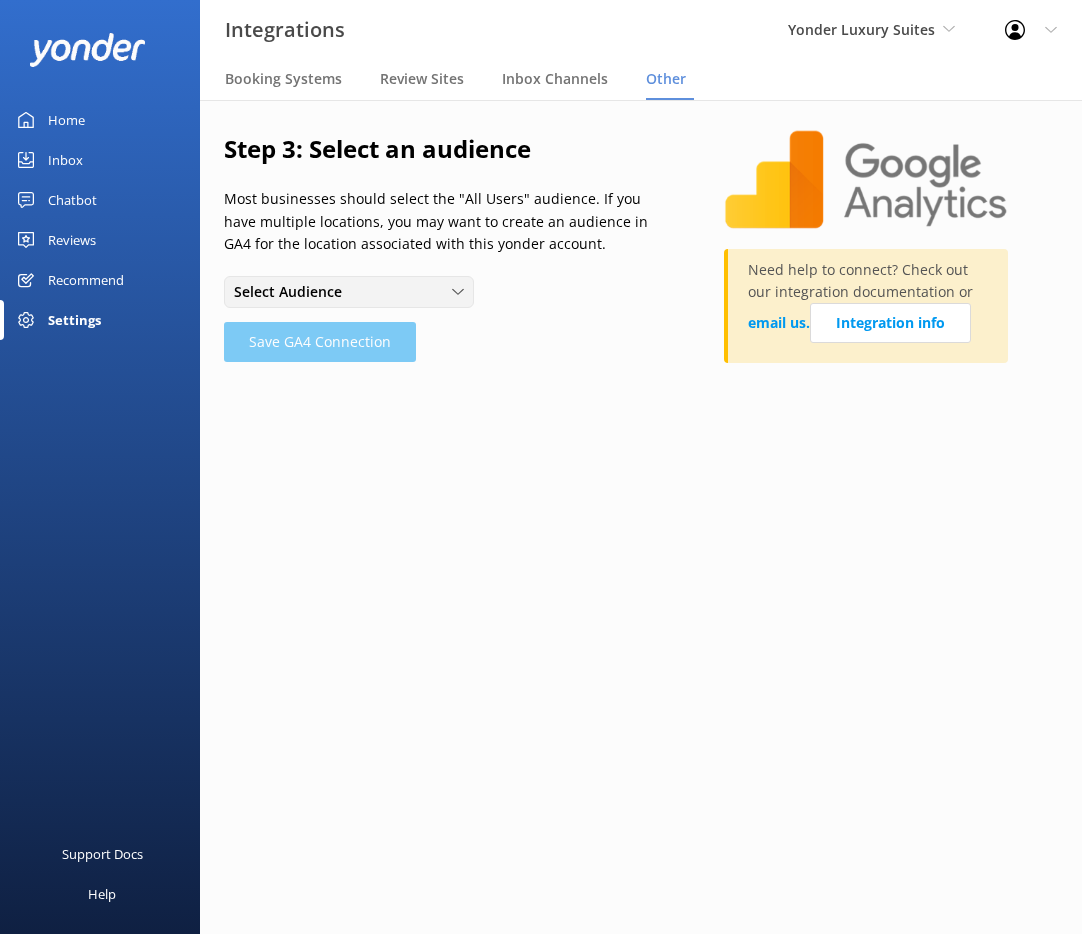 click on "Select Audience" at bounding box center [349, 292] 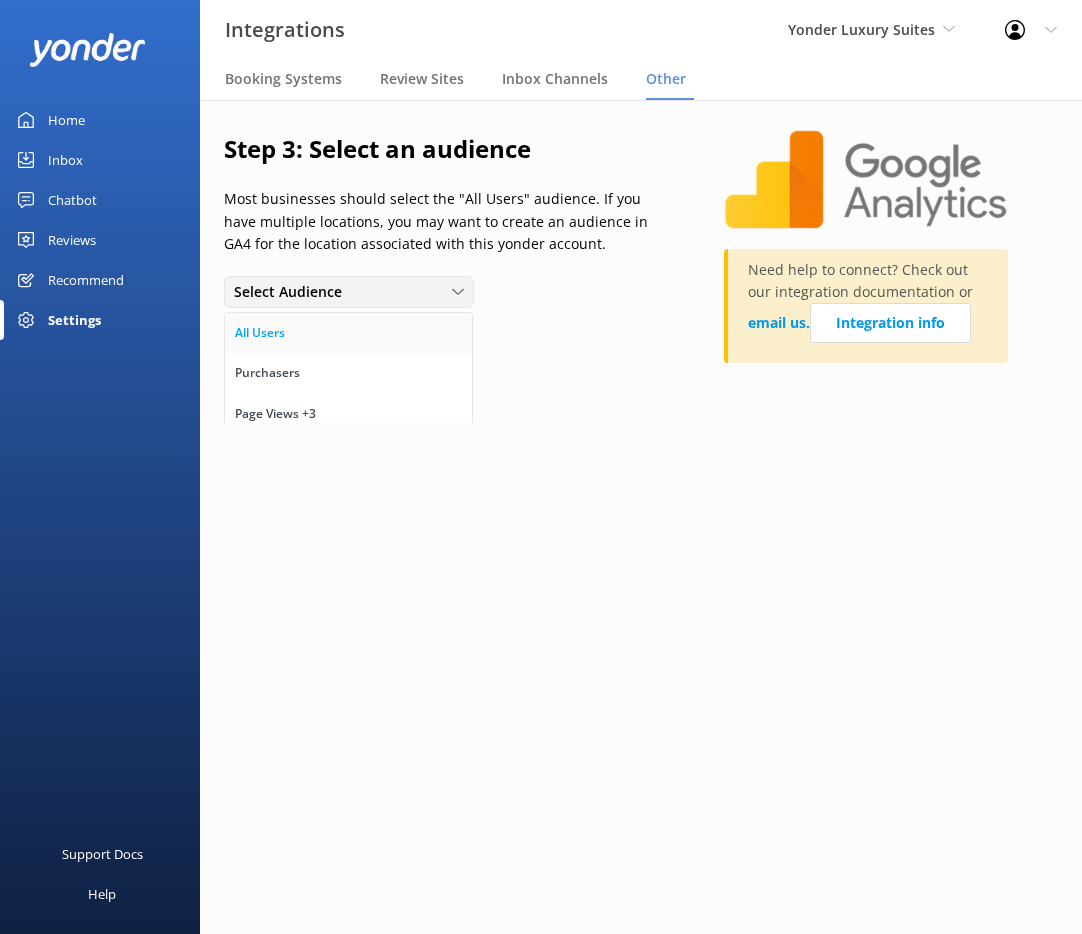 click on "All Users" at bounding box center (348, 333) 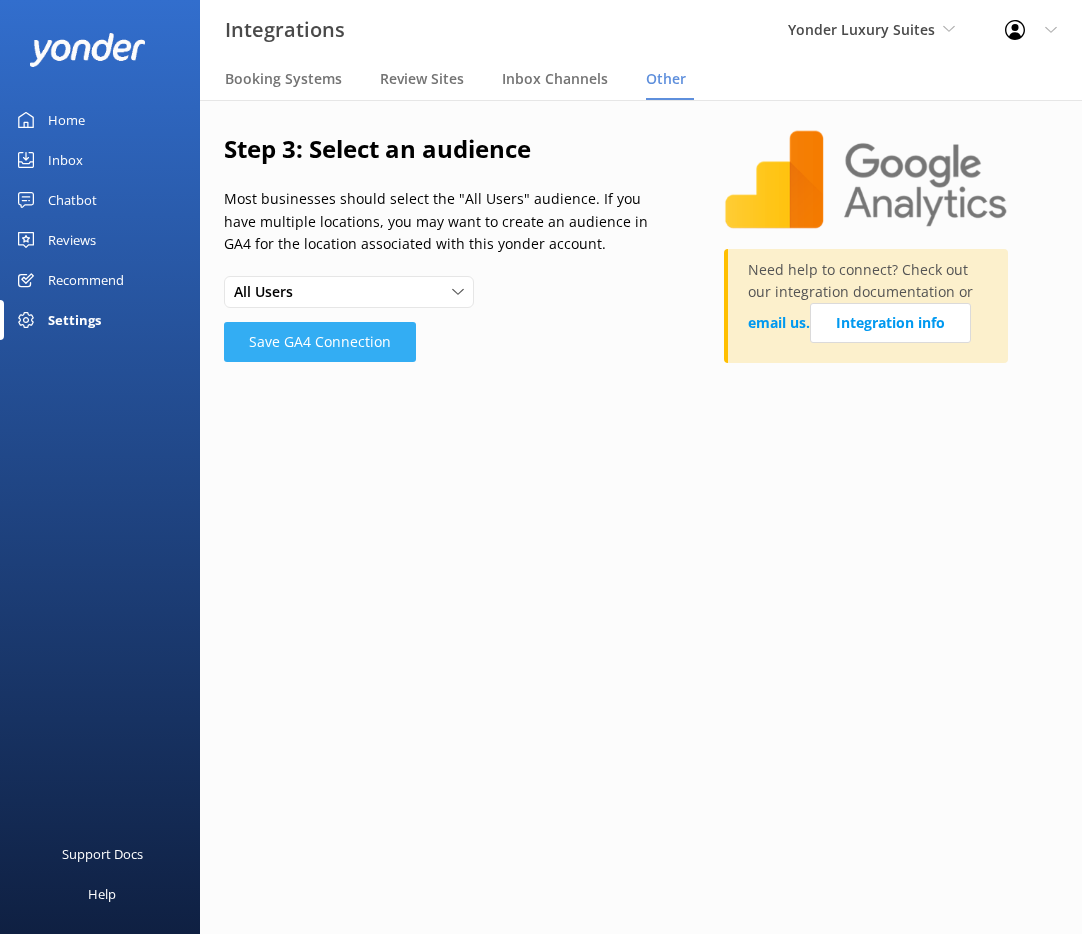 click on "Save GA4 Connection" at bounding box center (320, 342) 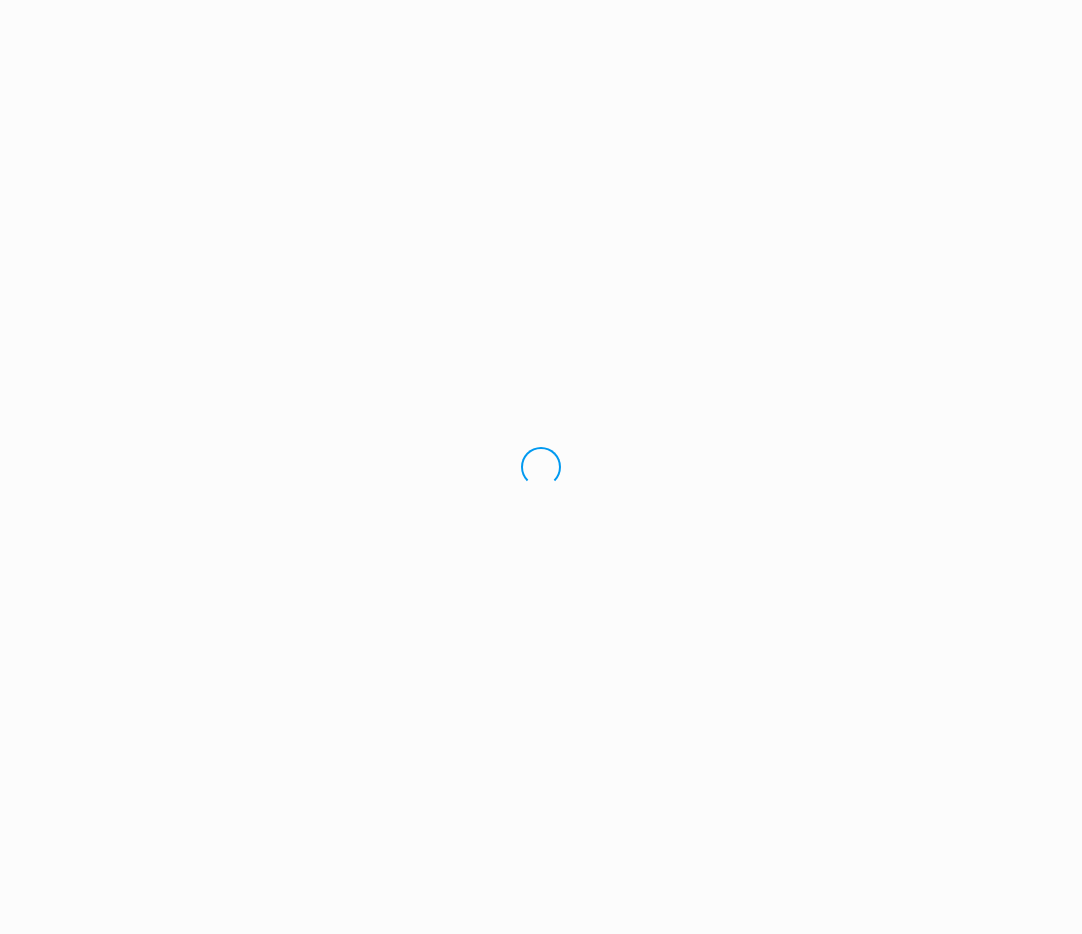 scroll, scrollTop: 0, scrollLeft: 0, axis: both 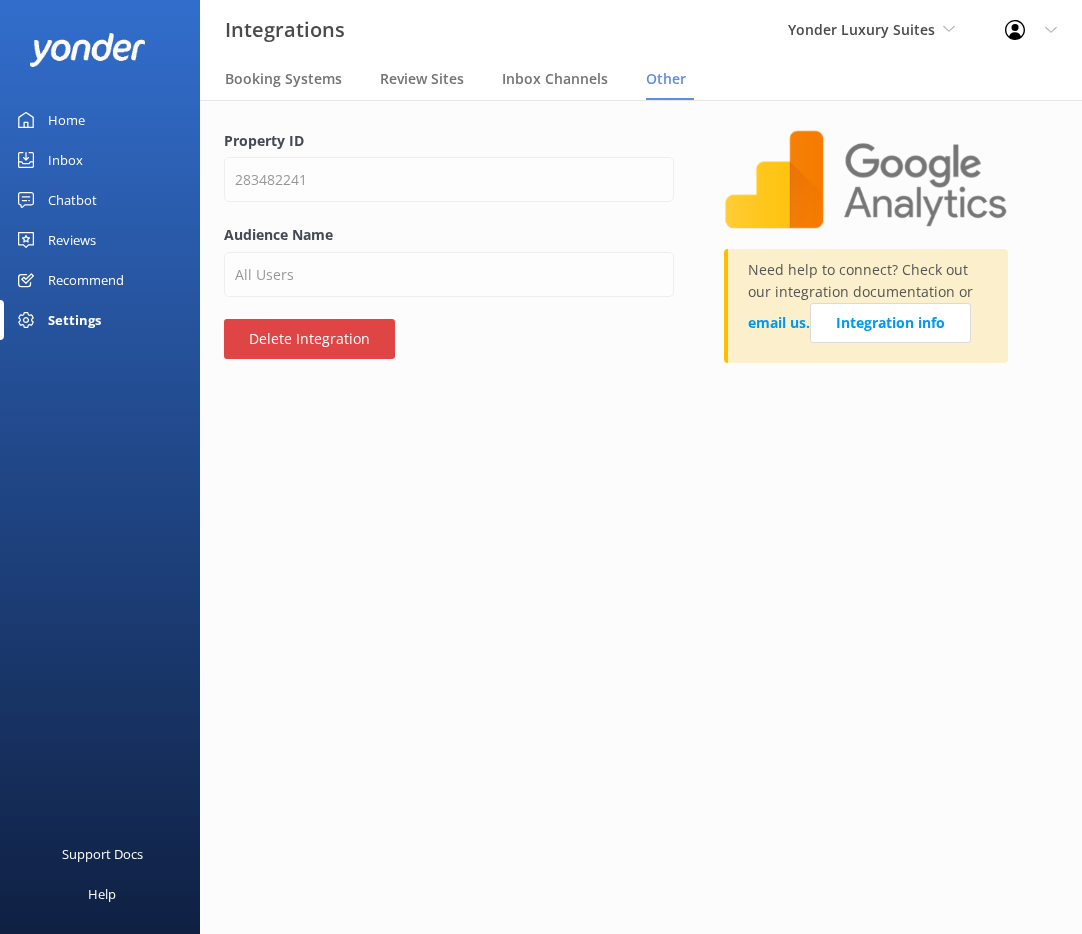 click on "Delete Integration" at bounding box center [309, 339] 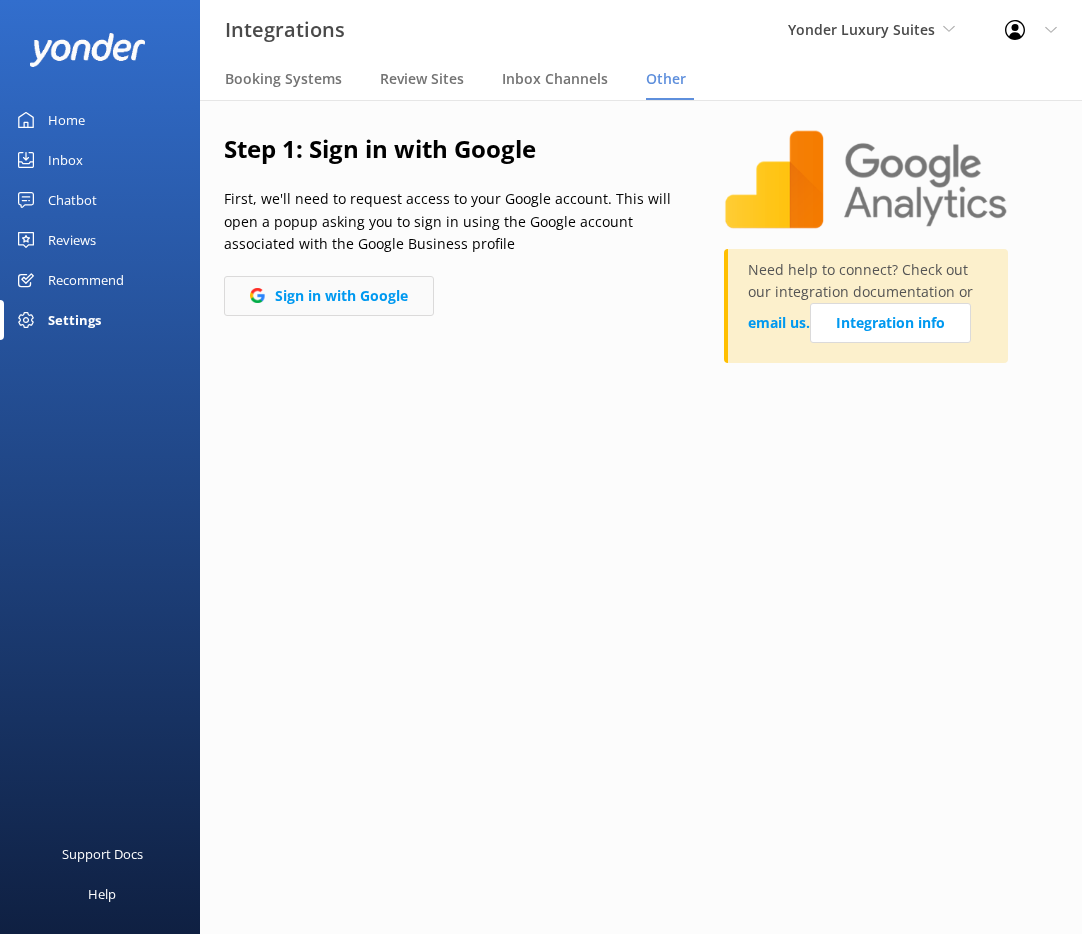 click on "Sign in with Google" at bounding box center [329, 296] 